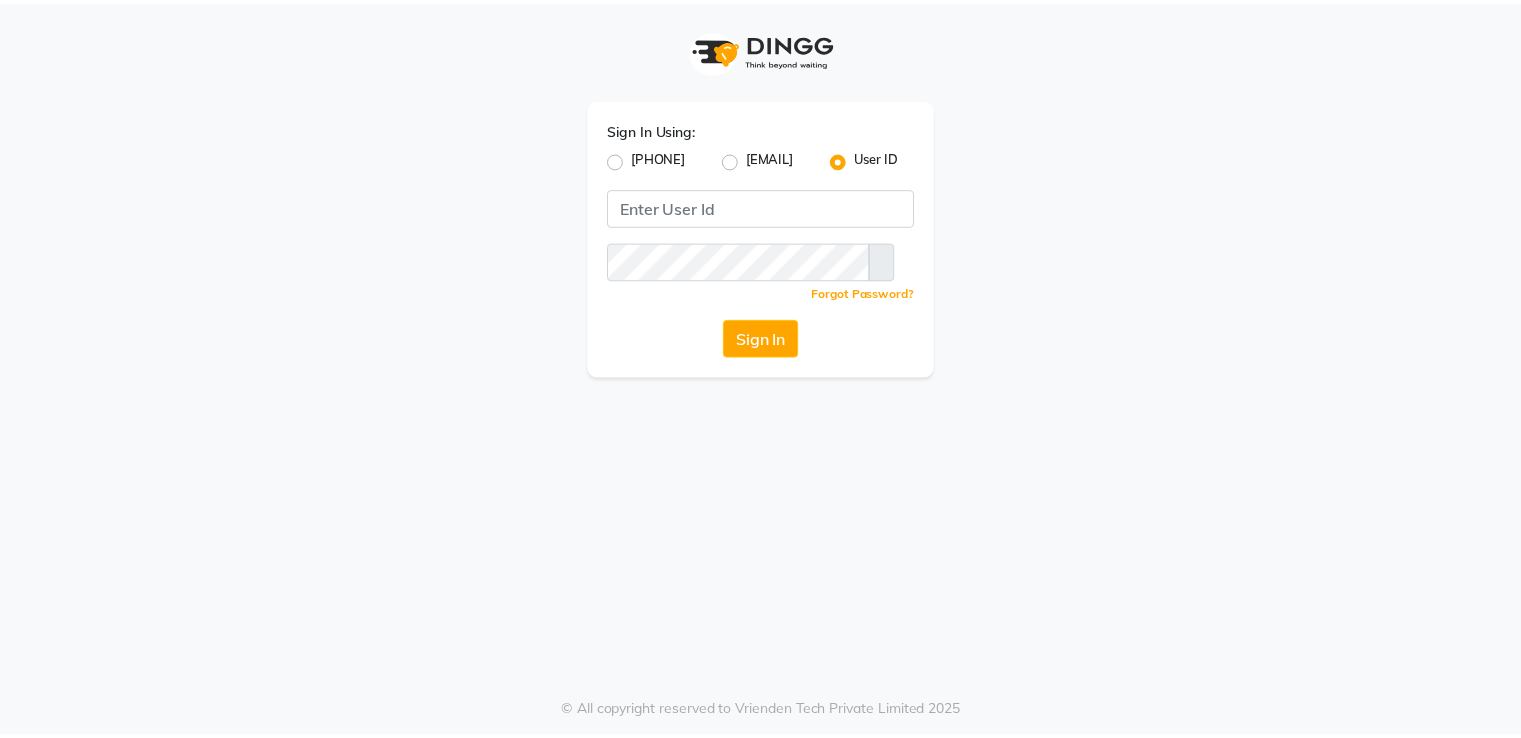 scroll, scrollTop: 0, scrollLeft: 0, axis: both 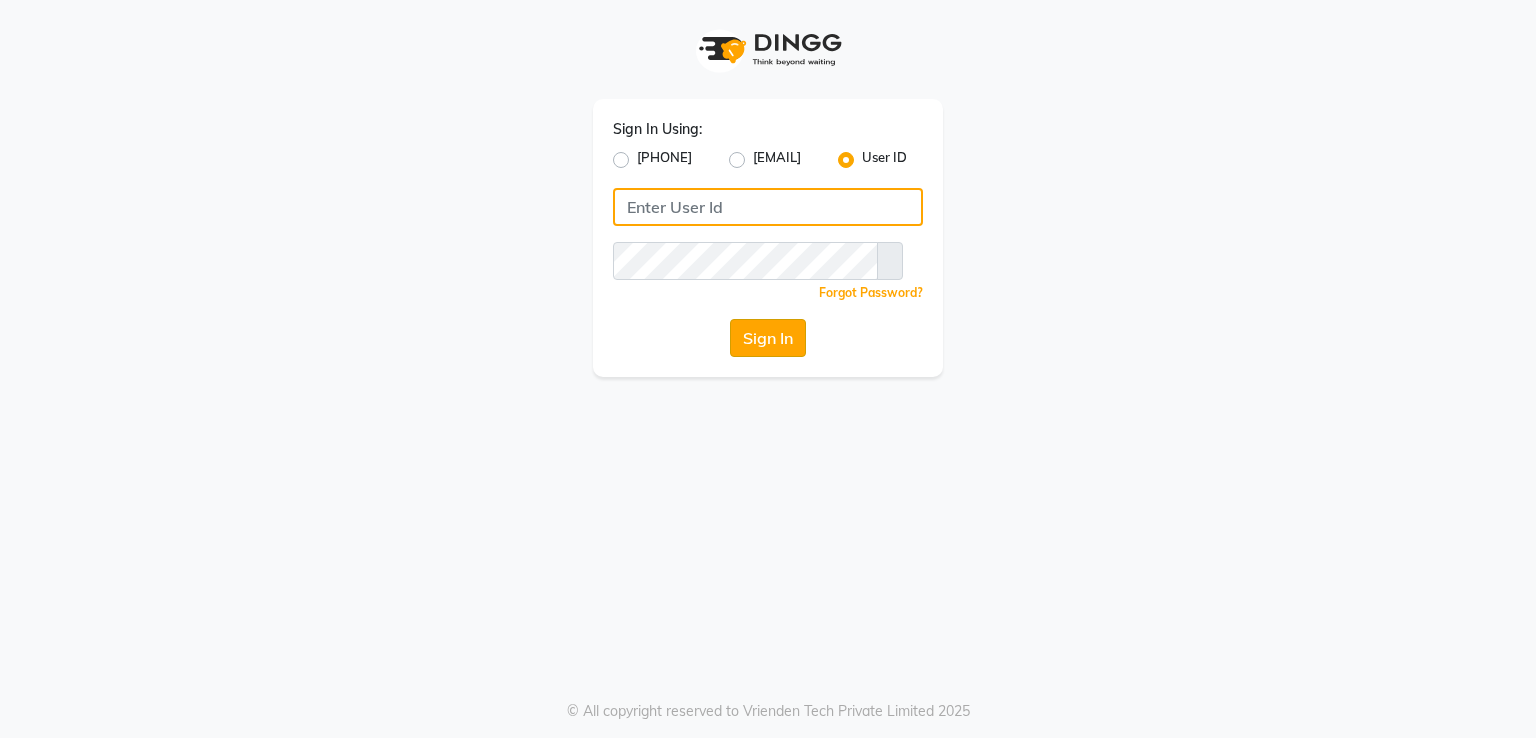 type on "saarsh" 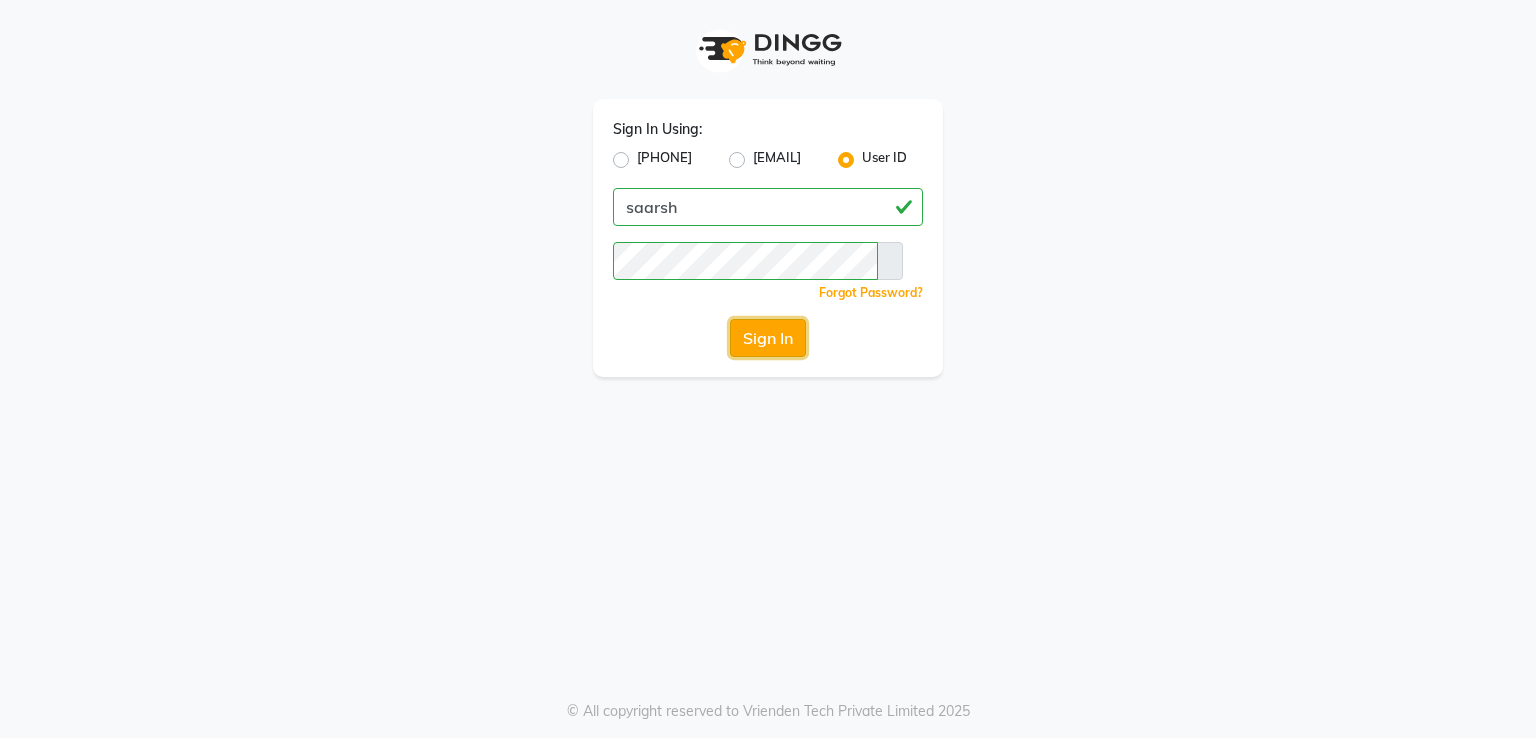 click on "Sign In" at bounding box center [768, 338] 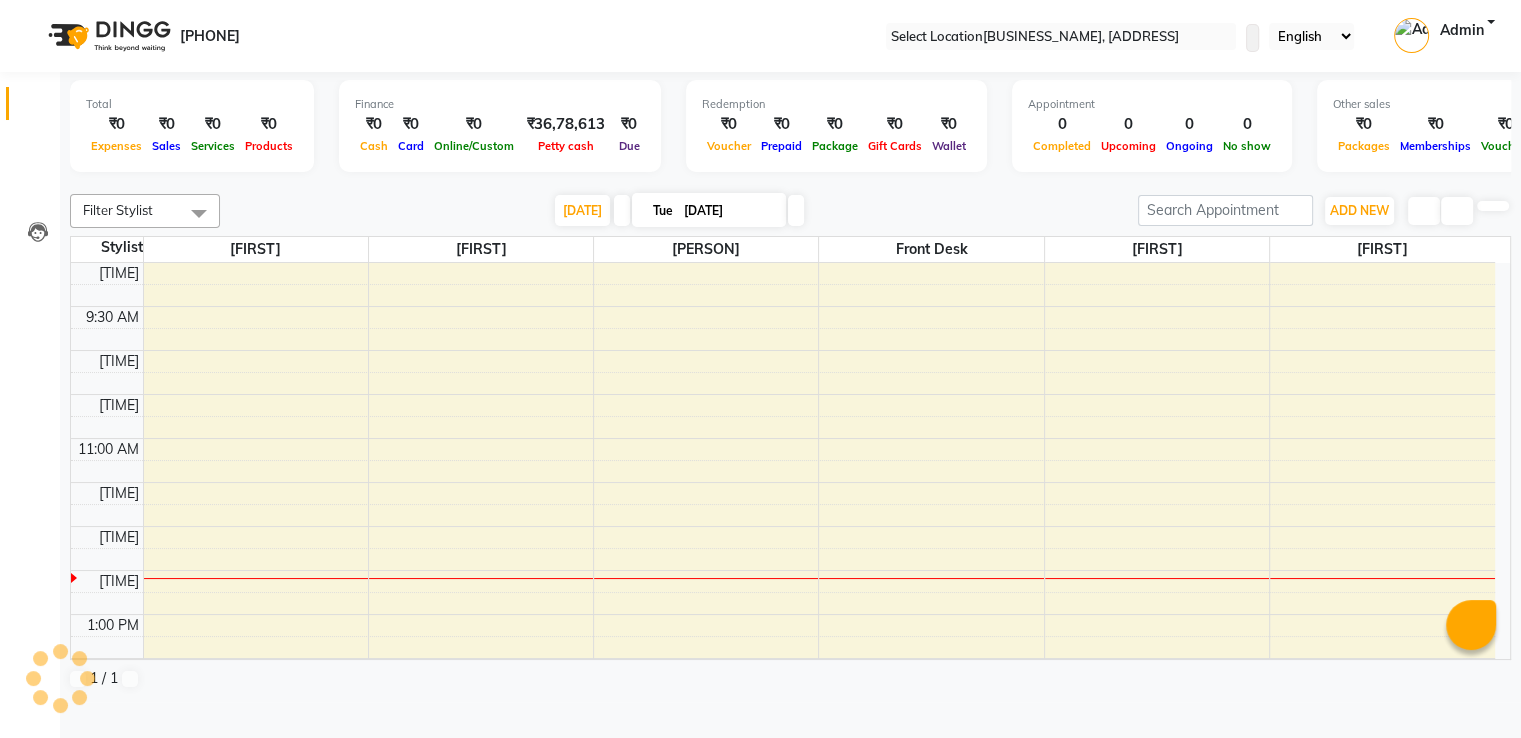 scroll, scrollTop: 0, scrollLeft: 0, axis: both 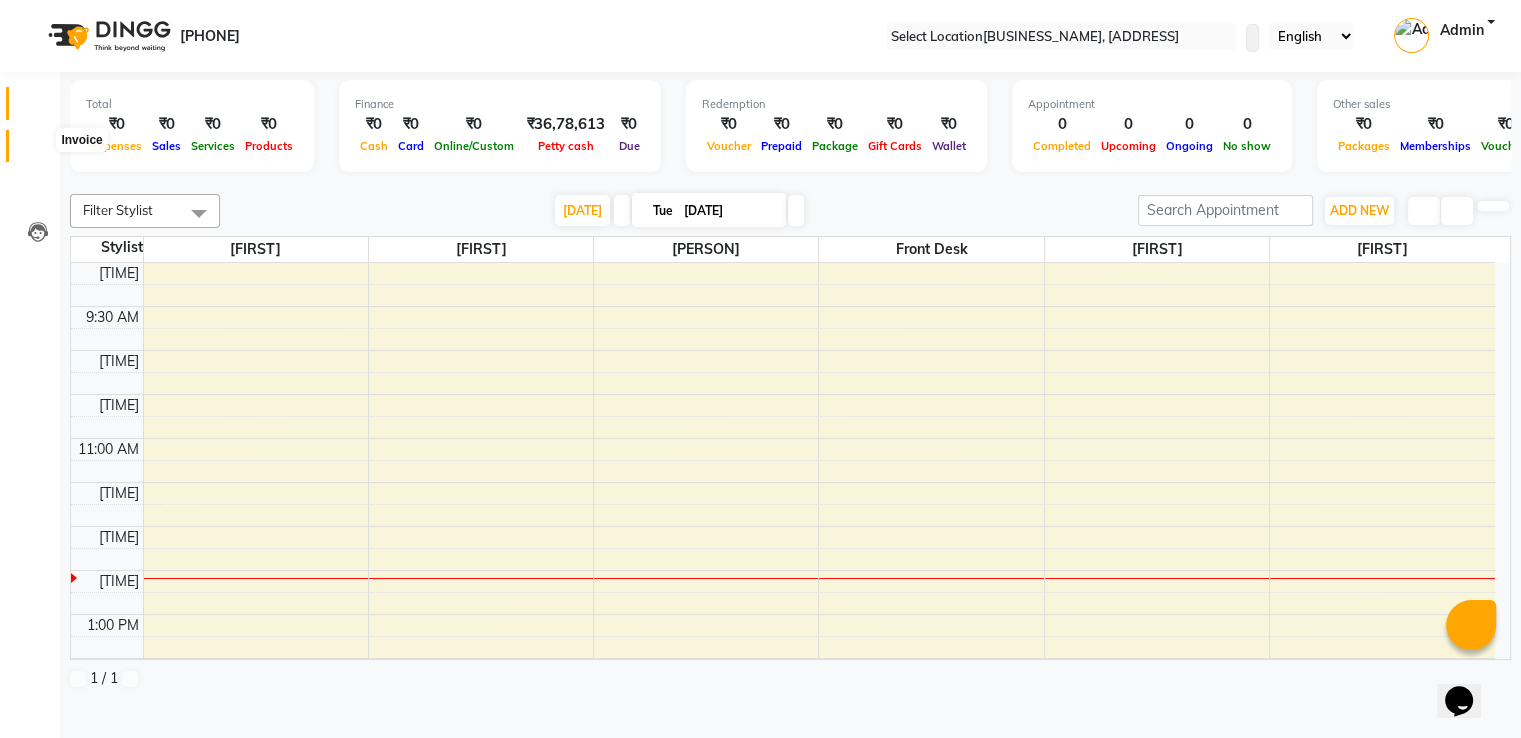click at bounding box center [38, 151] 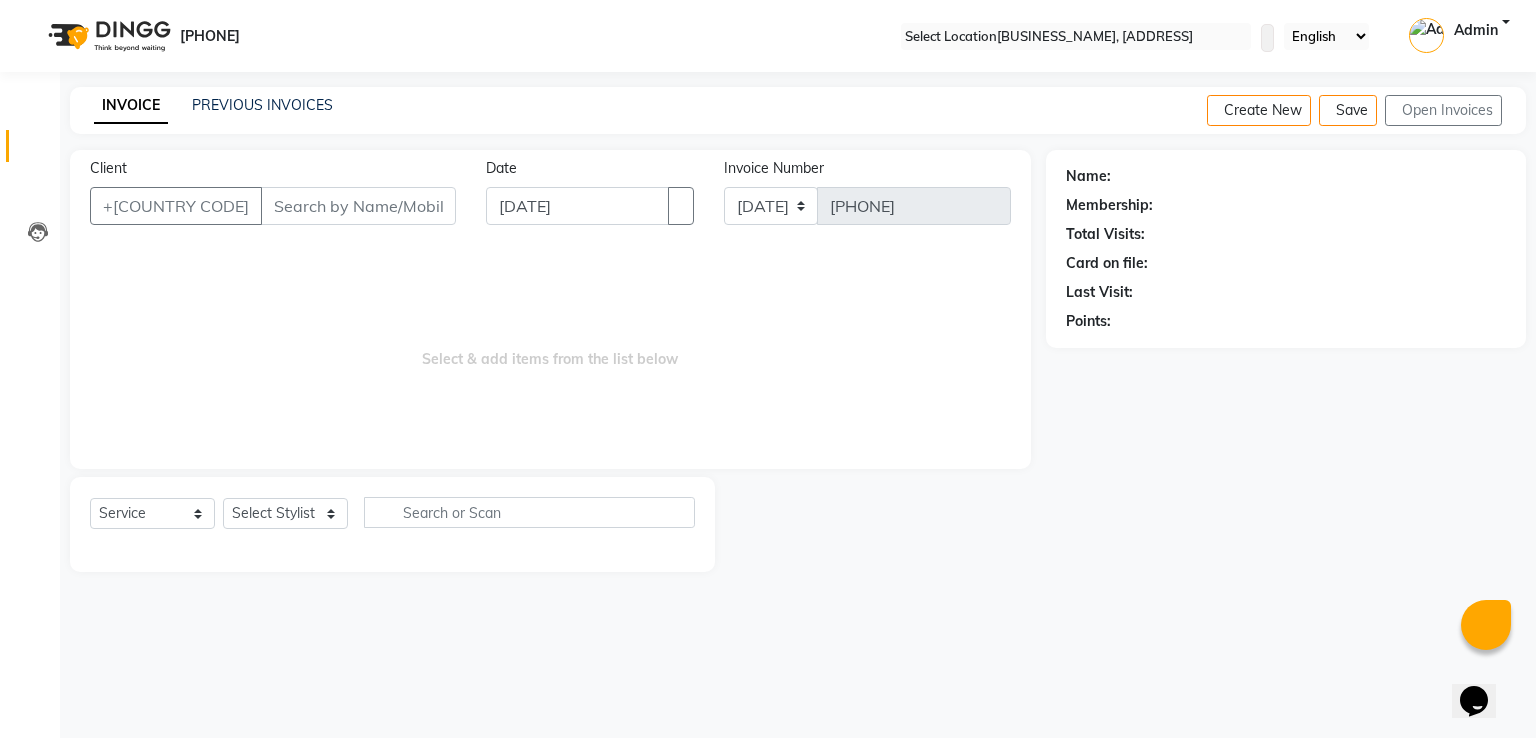 click on "Client" at bounding box center [358, 206] 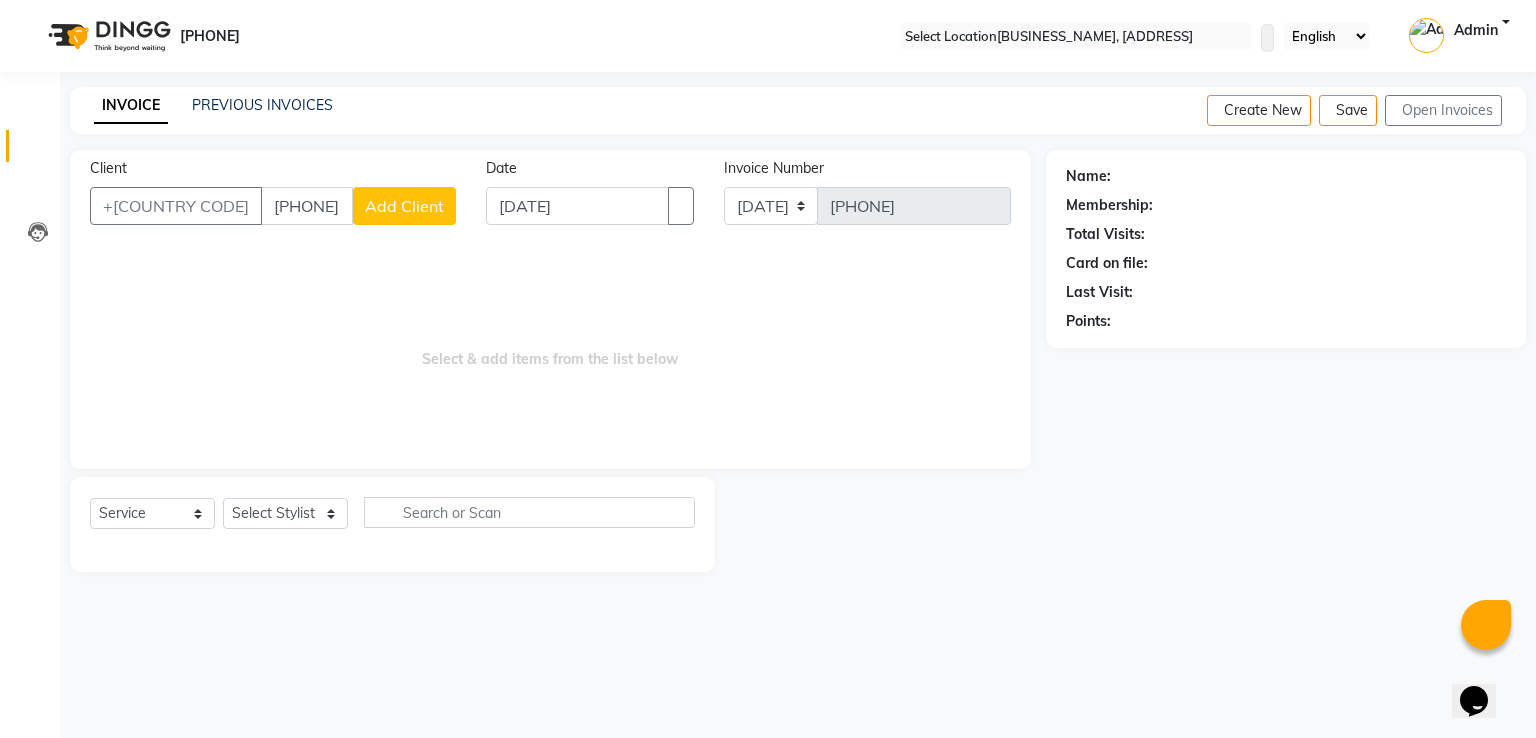 type on "[PHONE]" 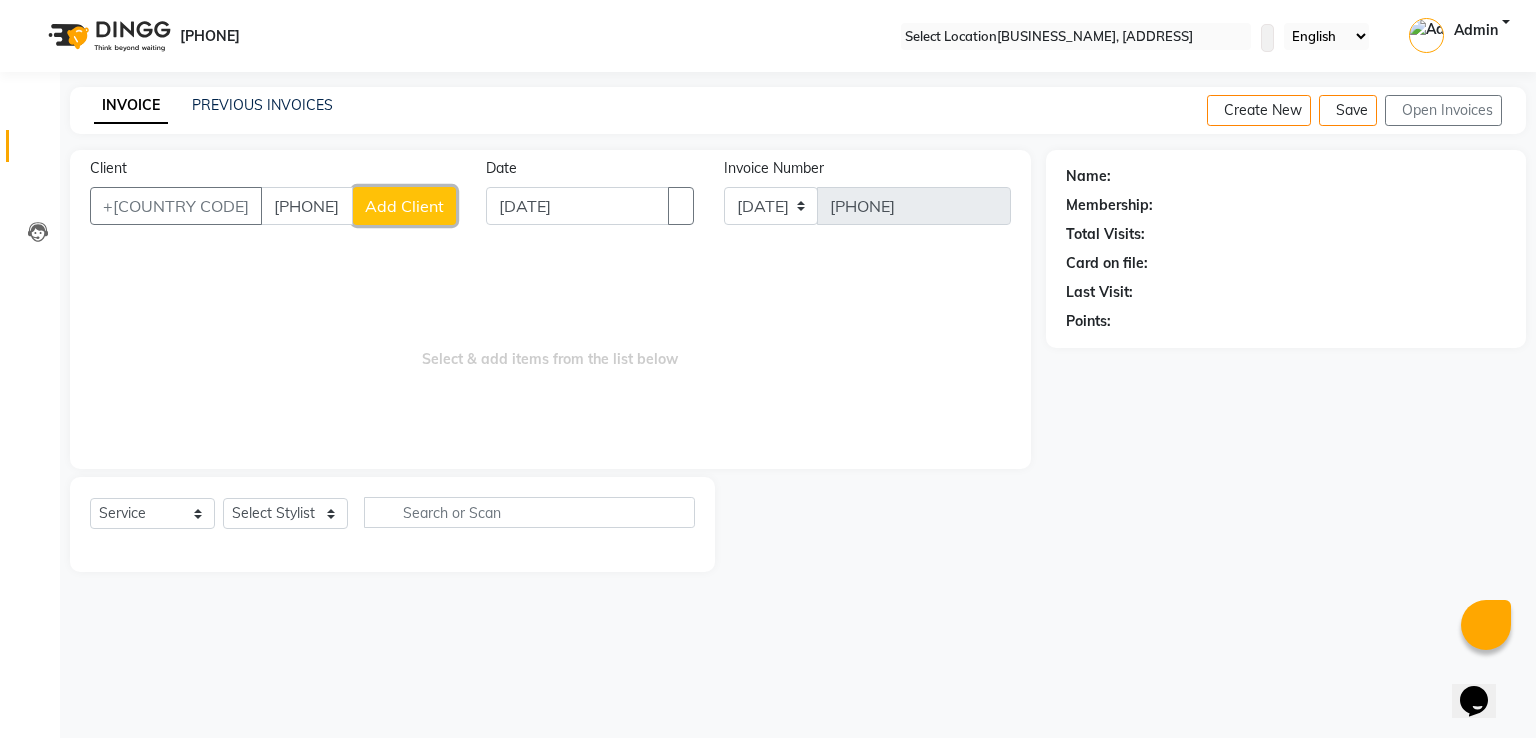 click on "Add Client" at bounding box center (404, 206) 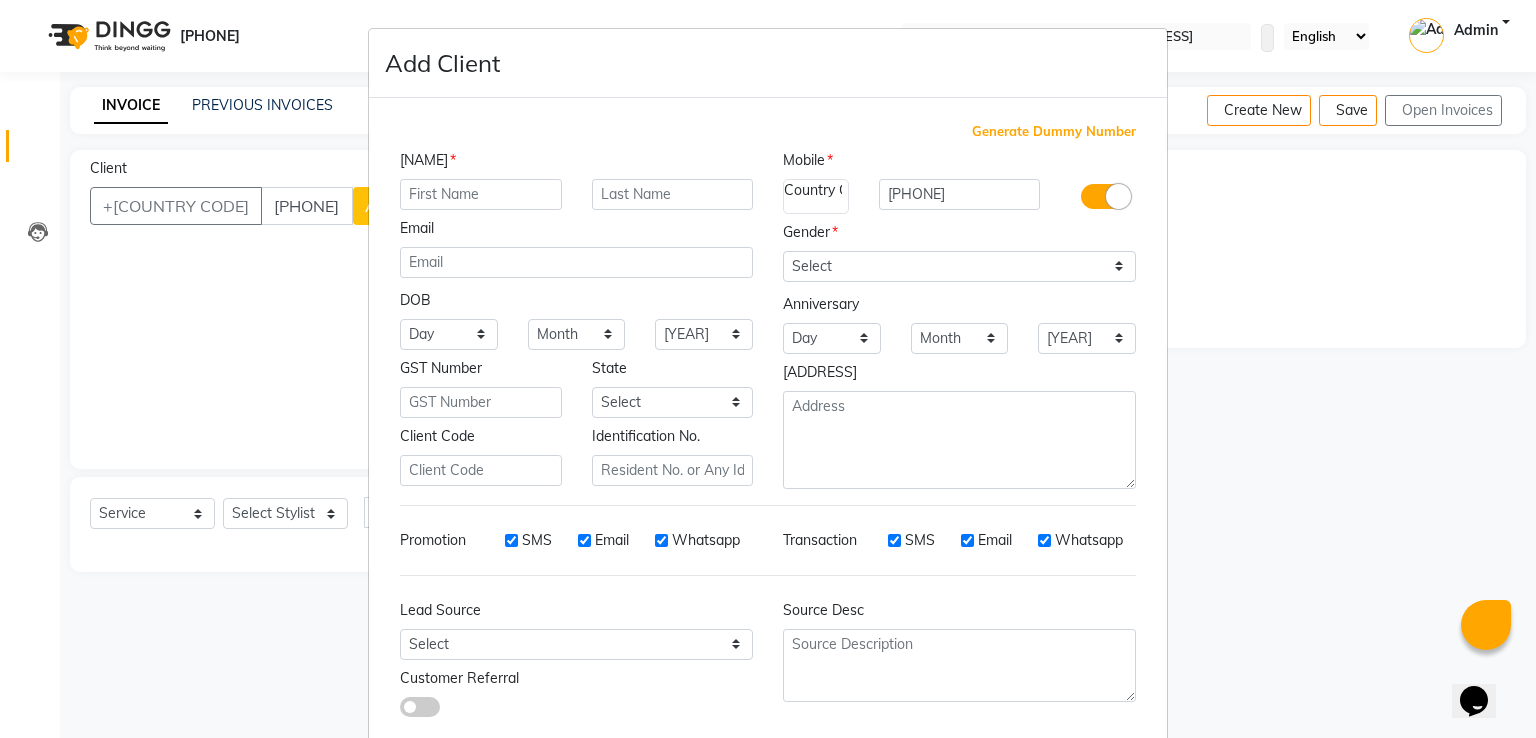 click at bounding box center [481, 194] 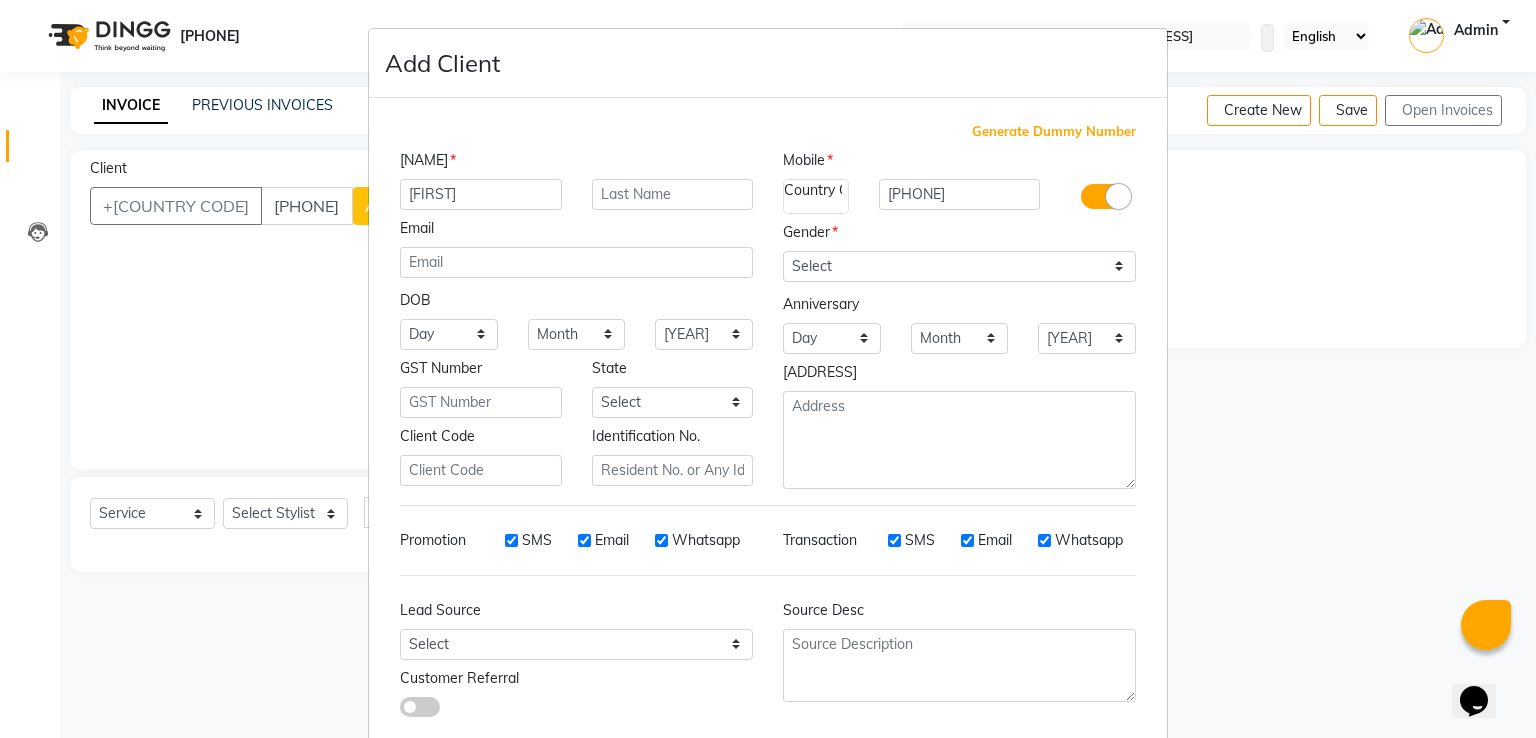 type on "[FIRST]" 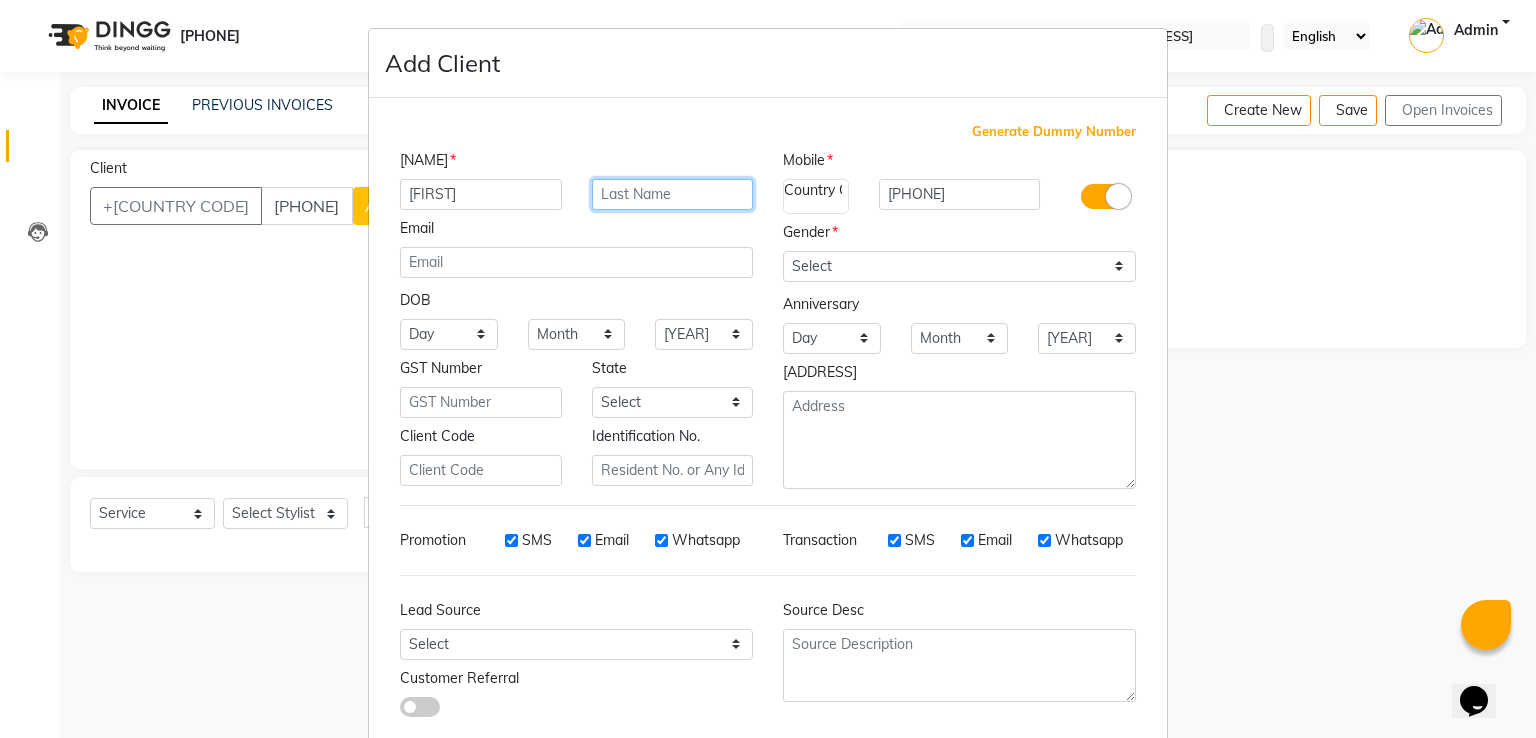 click at bounding box center [673, 194] 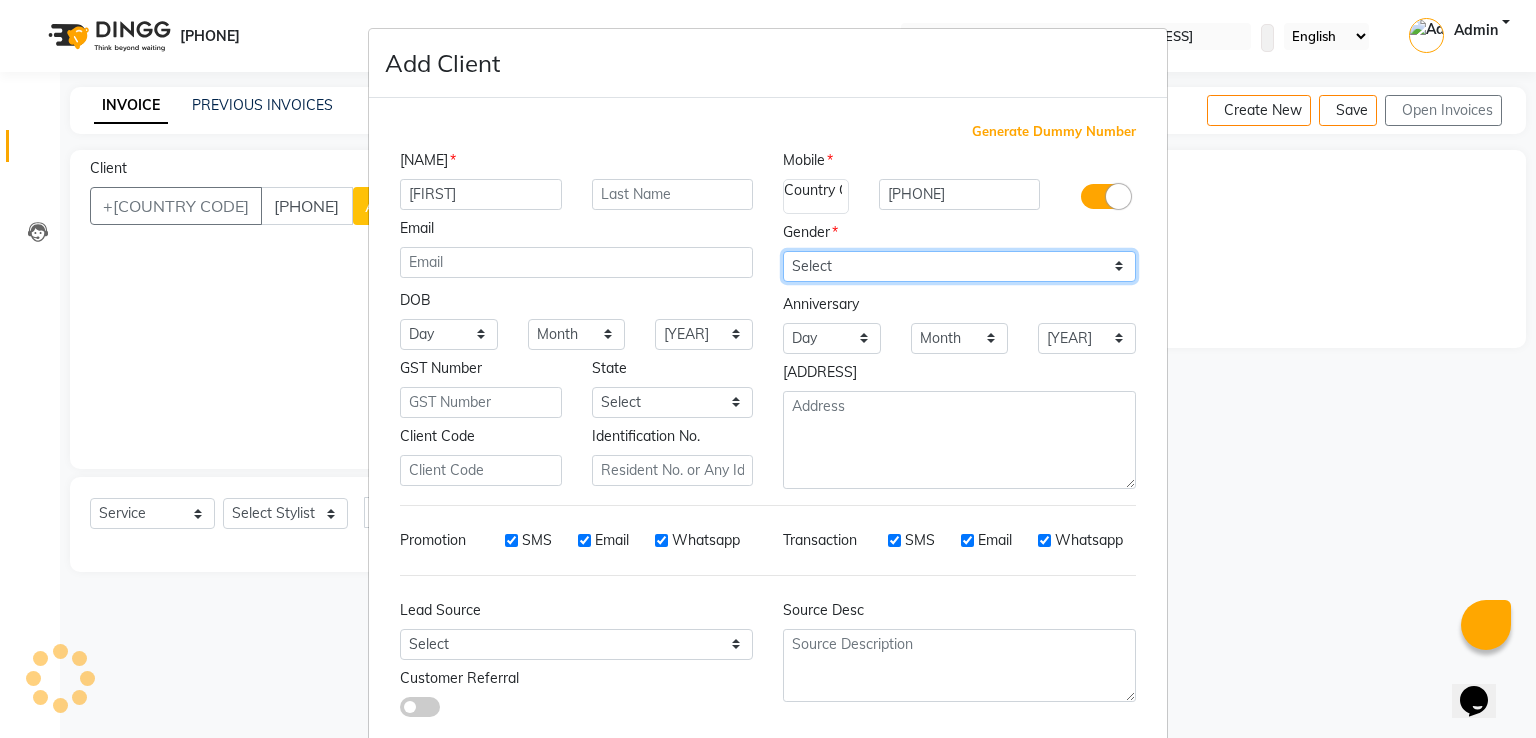click on "Select Male Female Other Prefer Not To Say" at bounding box center [959, 266] 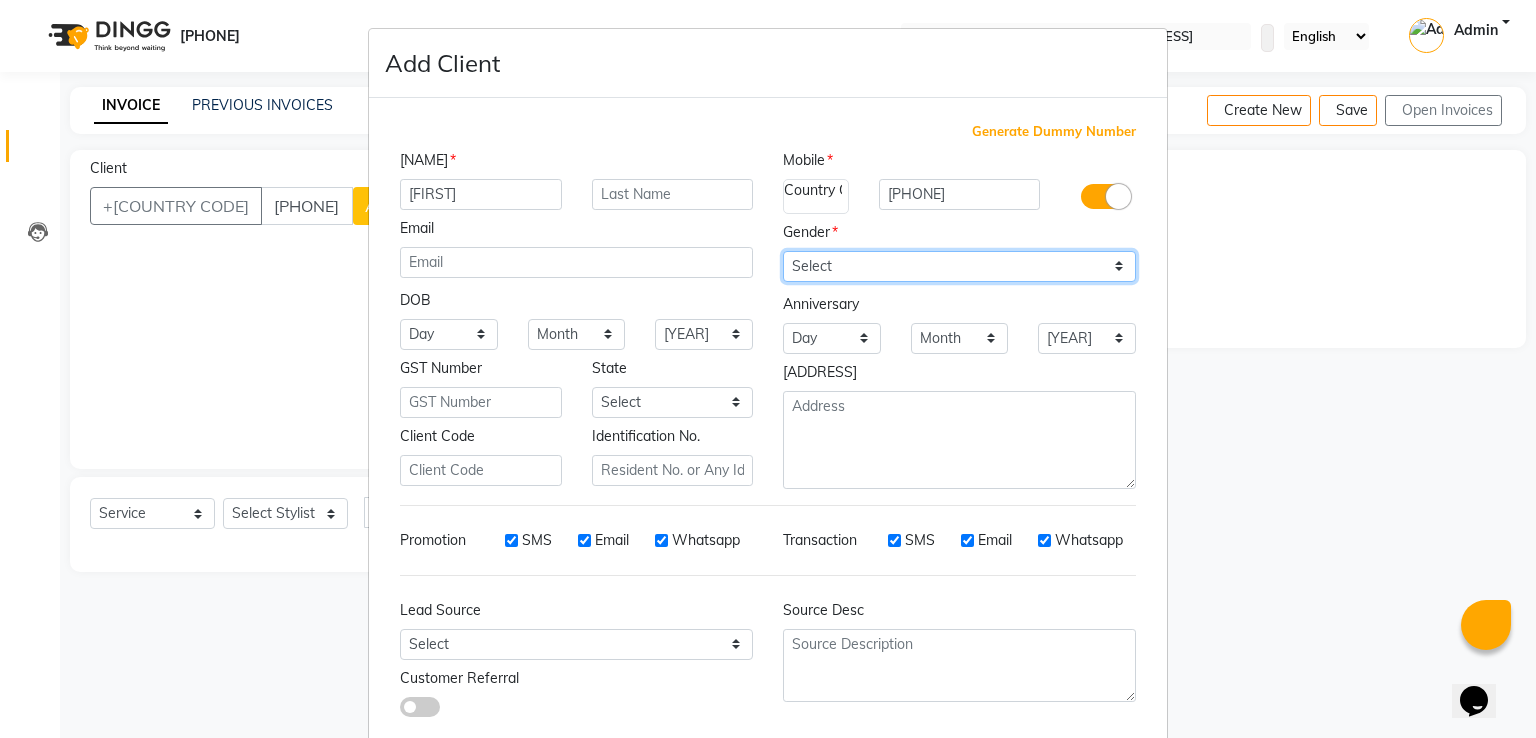select on "male" 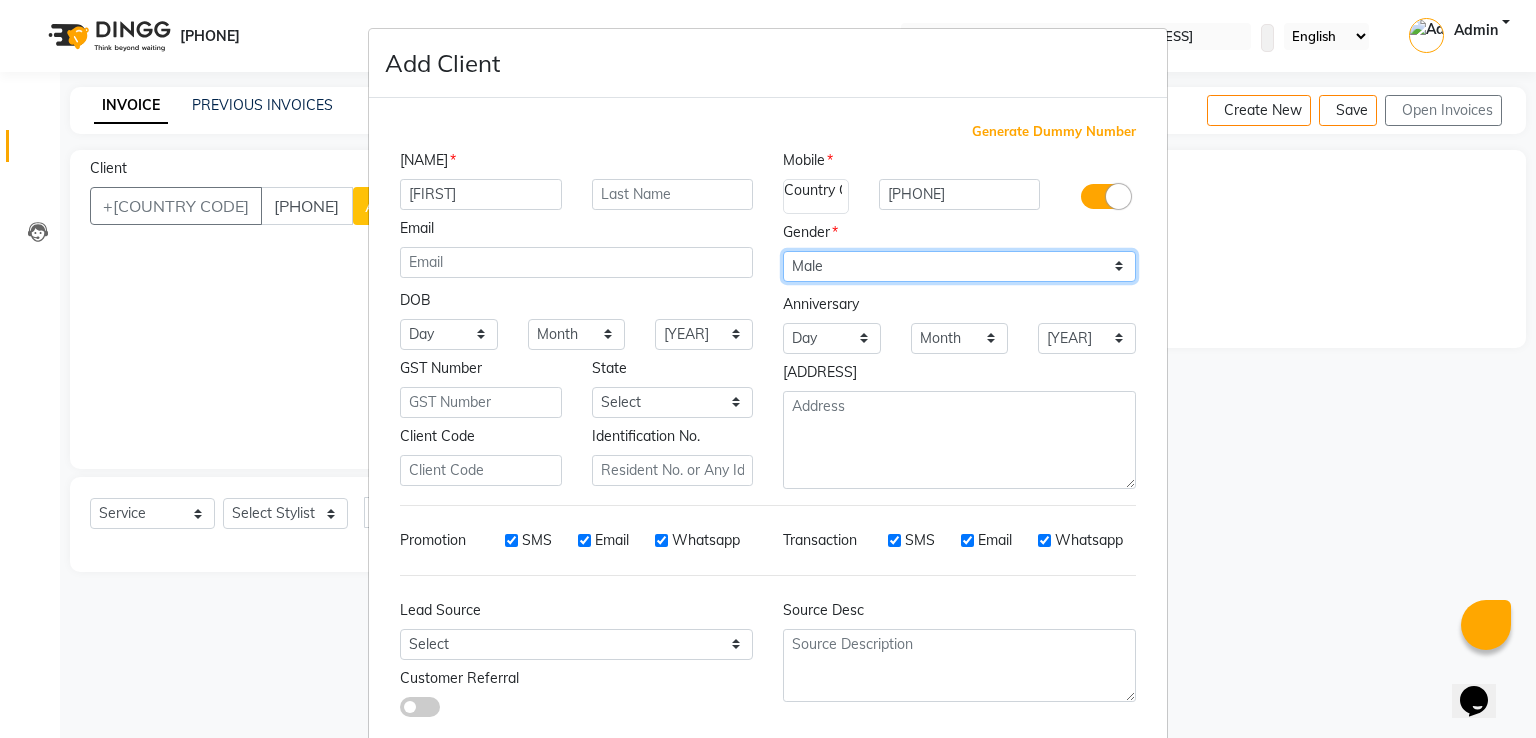 click on "Select Male Female Other Prefer Not To Say" at bounding box center [959, 266] 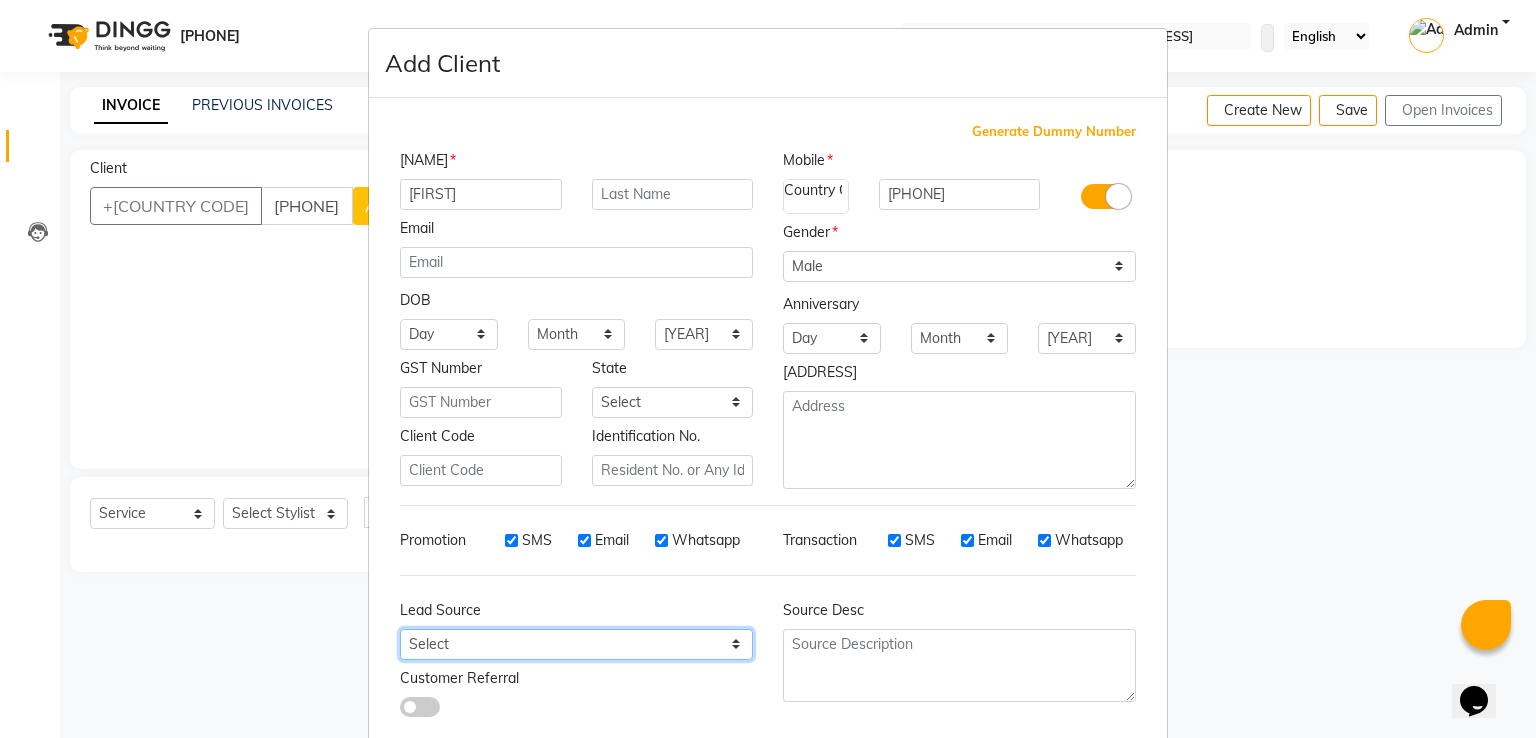 click on "Select Walk-in Referral Internet Friend Word of Mouth Advertisement Facebook JustDial Google Other Instagram  YouTube  WhatsApp" at bounding box center (449, 334) 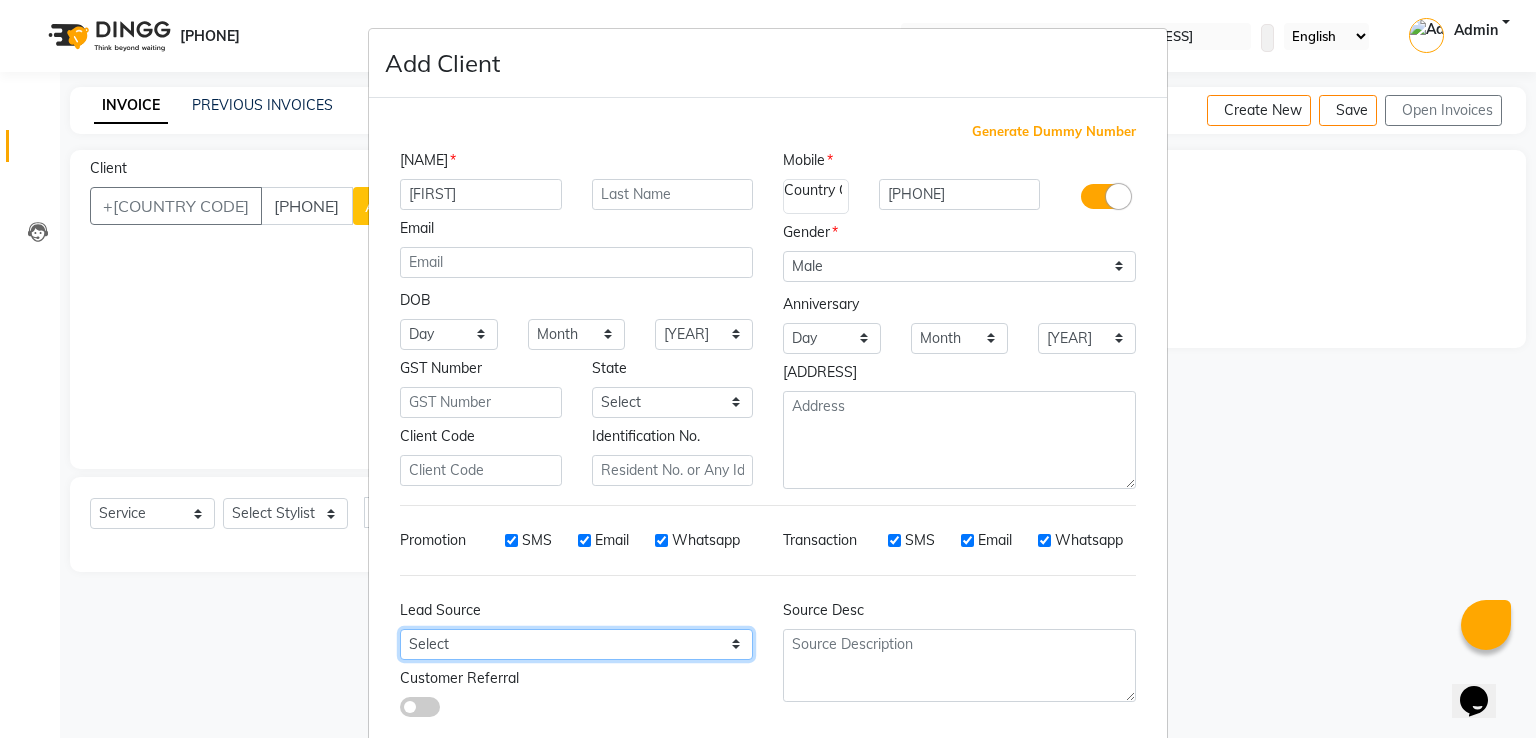 select on "[NUMBER]" 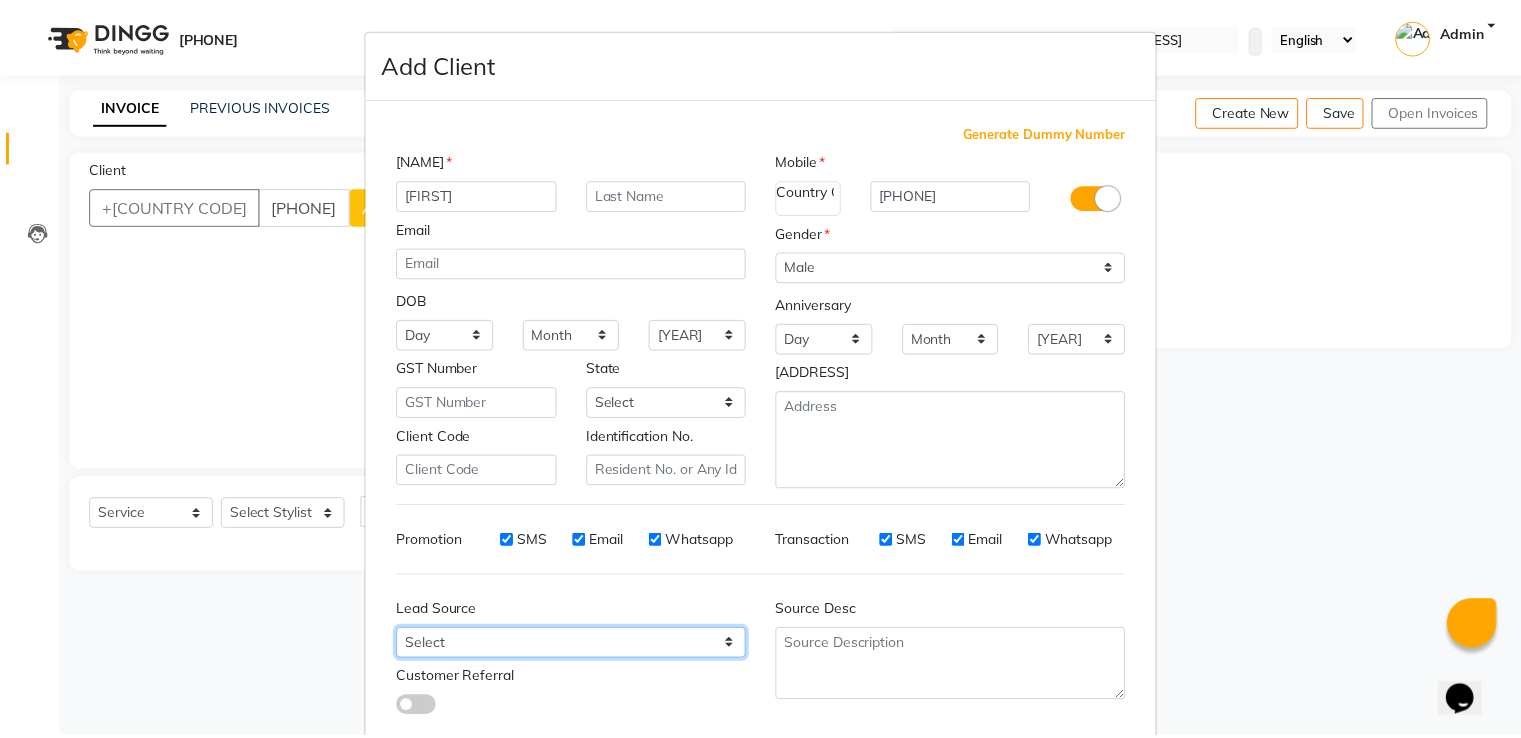 scroll, scrollTop: 64, scrollLeft: 0, axis: vertical 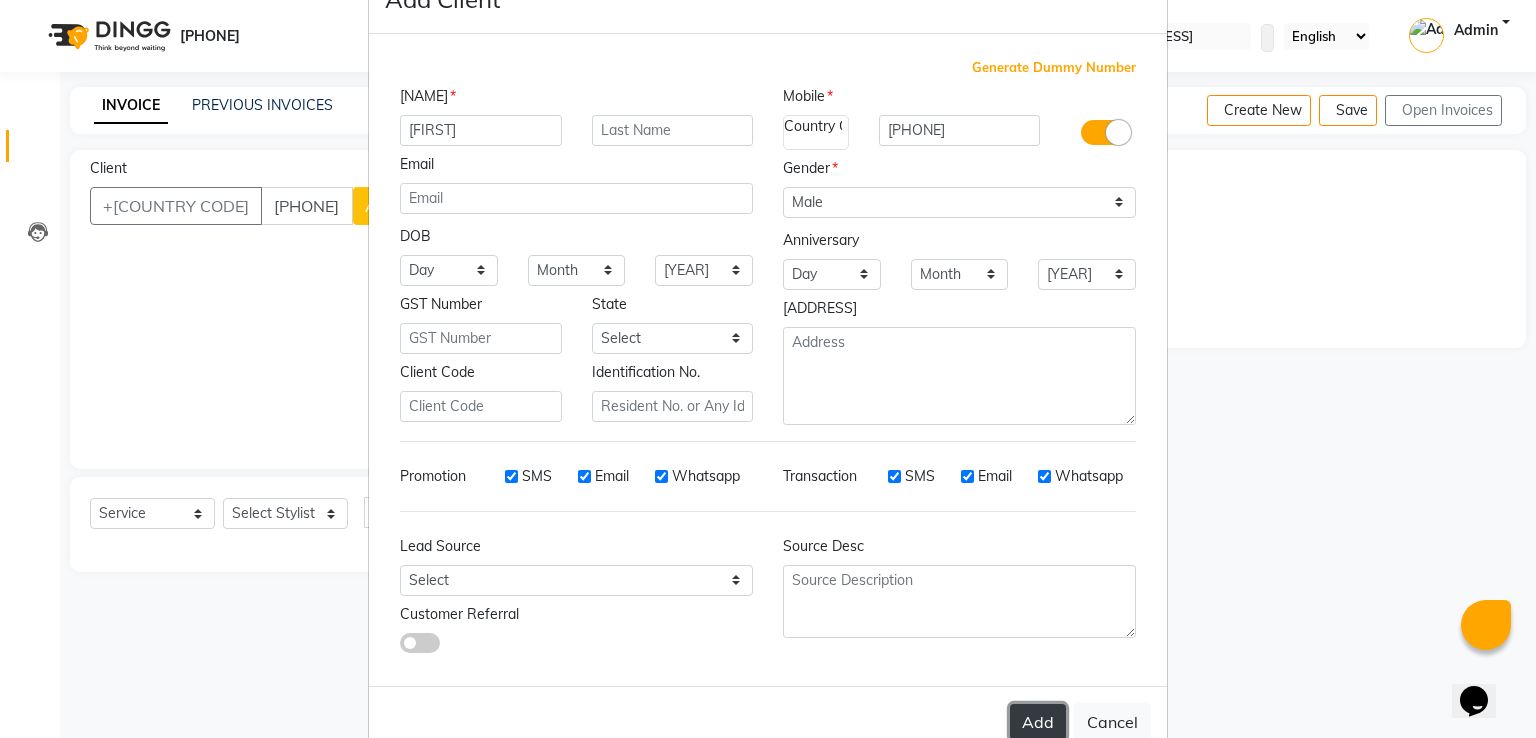 click on "Add" at bounding box center (1038, 722) 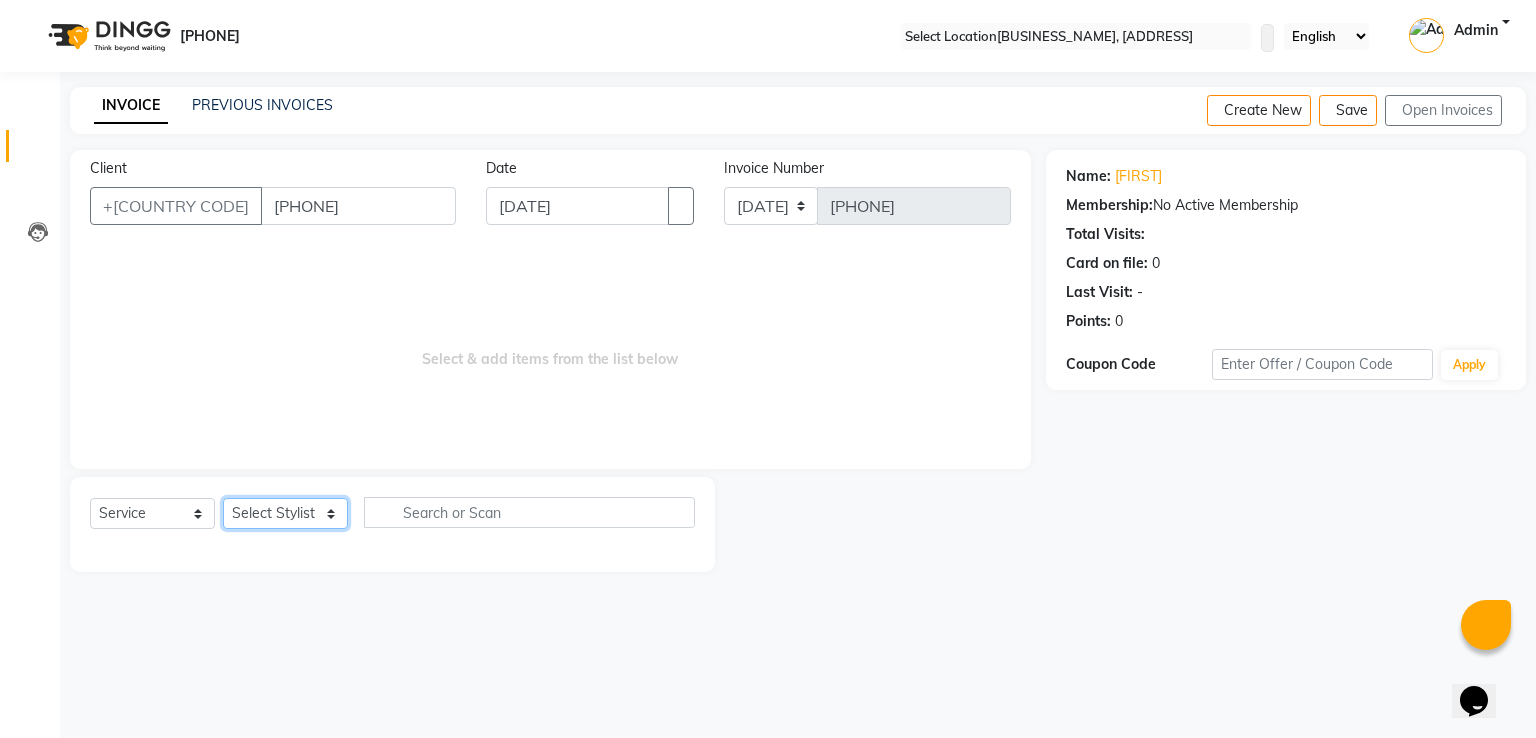 click on "Select Stylist [LAST] Front Desk [FIRST] [FIRST] [FIRST] [FIRST] [FIRST] [FIRST]" at bounding box center (285, 513) 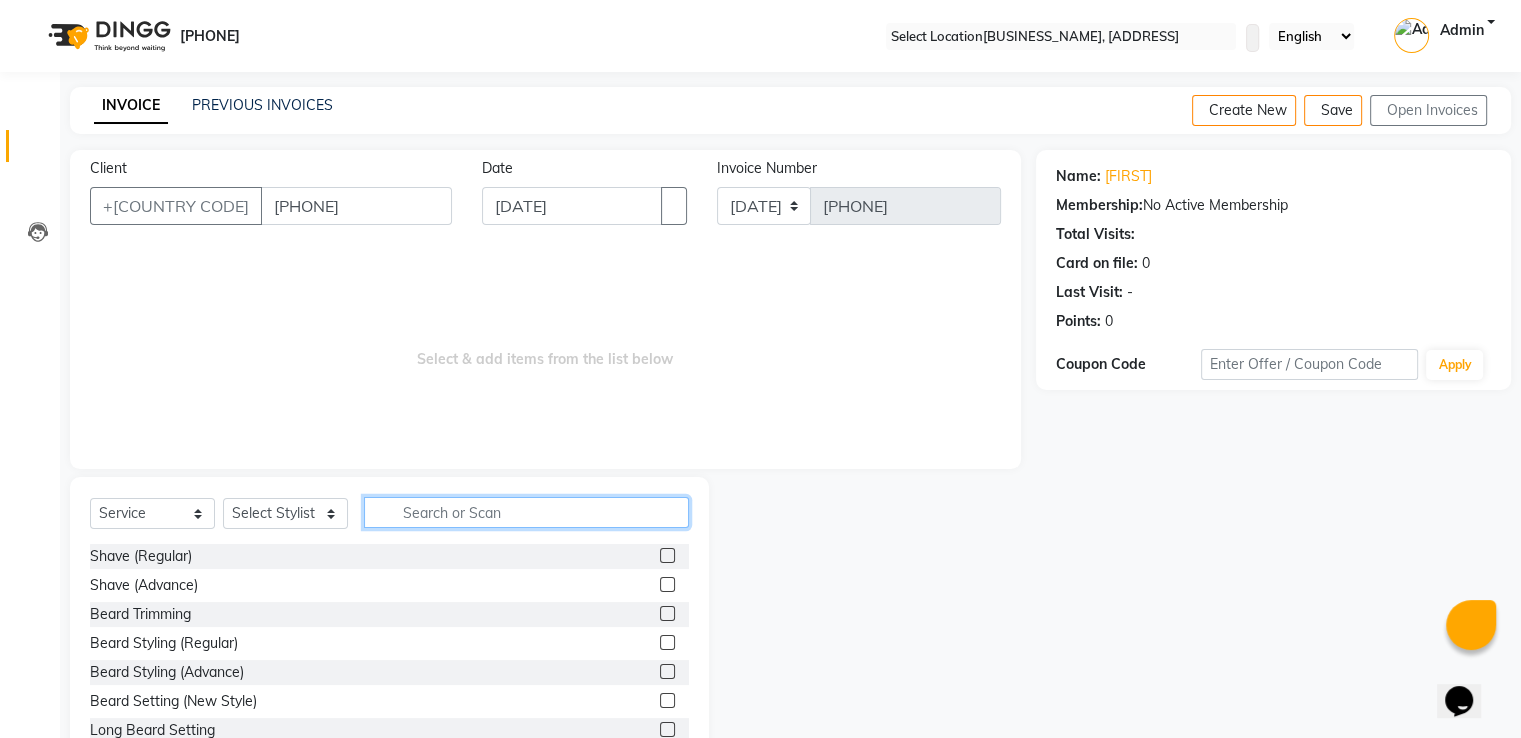 click at bounding box center [526, 512] 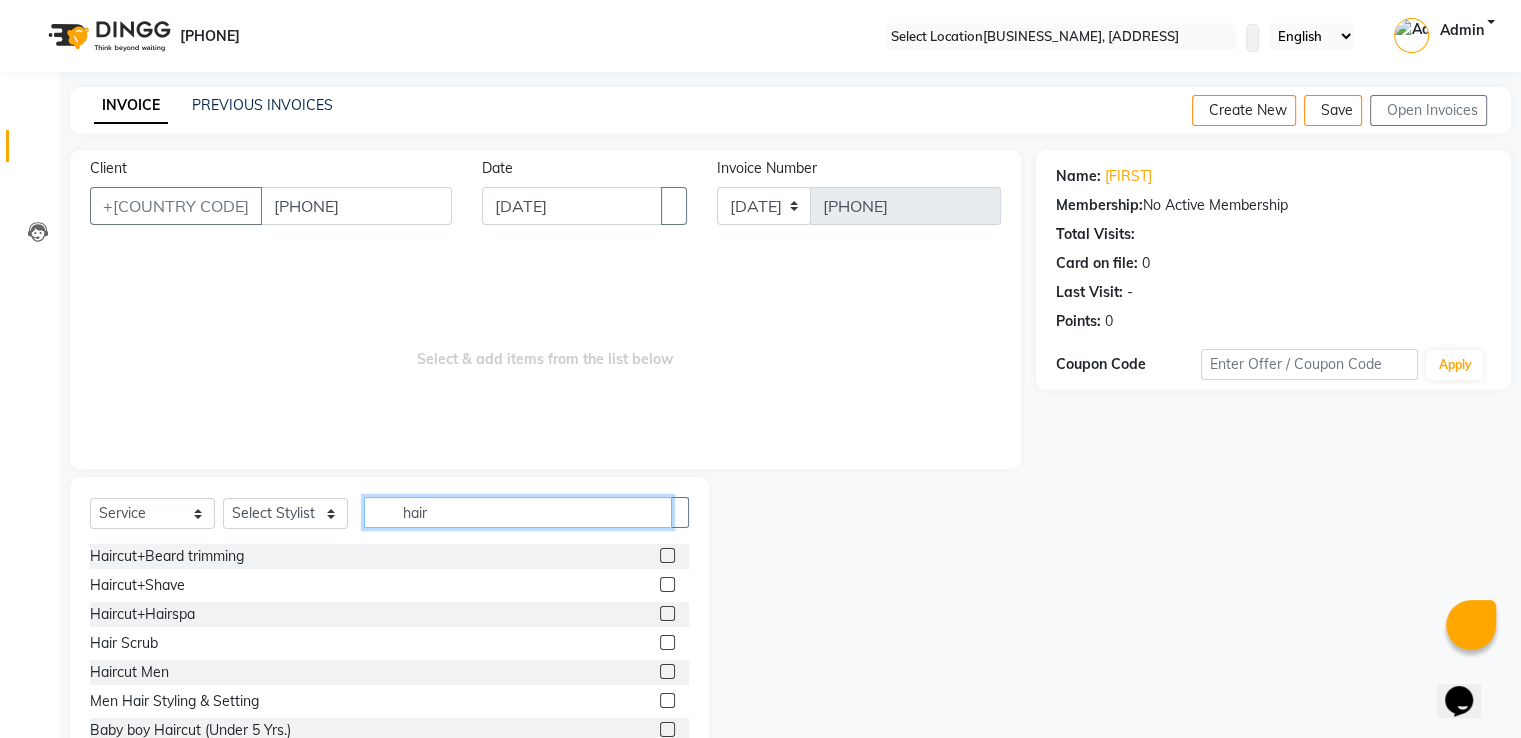 type on "hair" 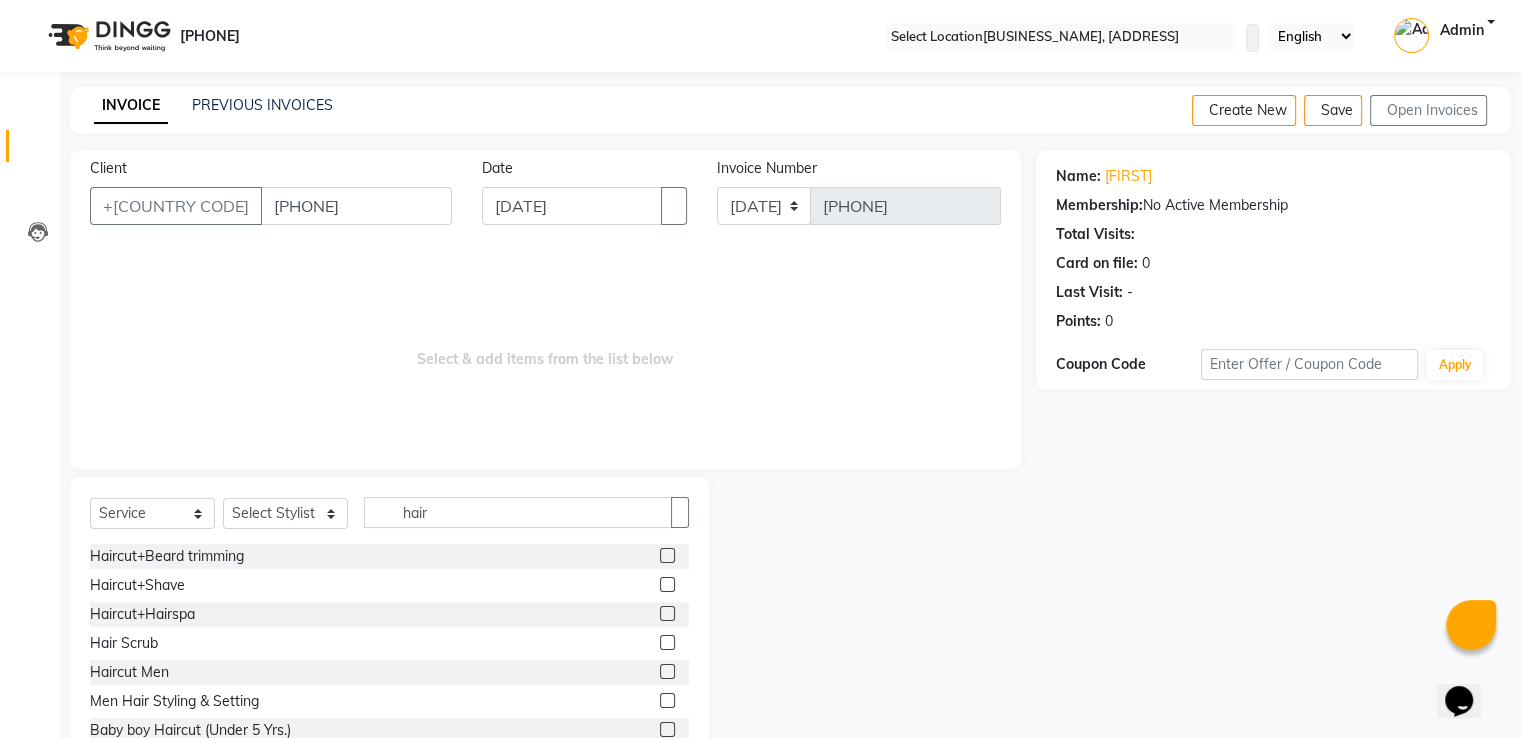 click at bounding box center (667, 671) 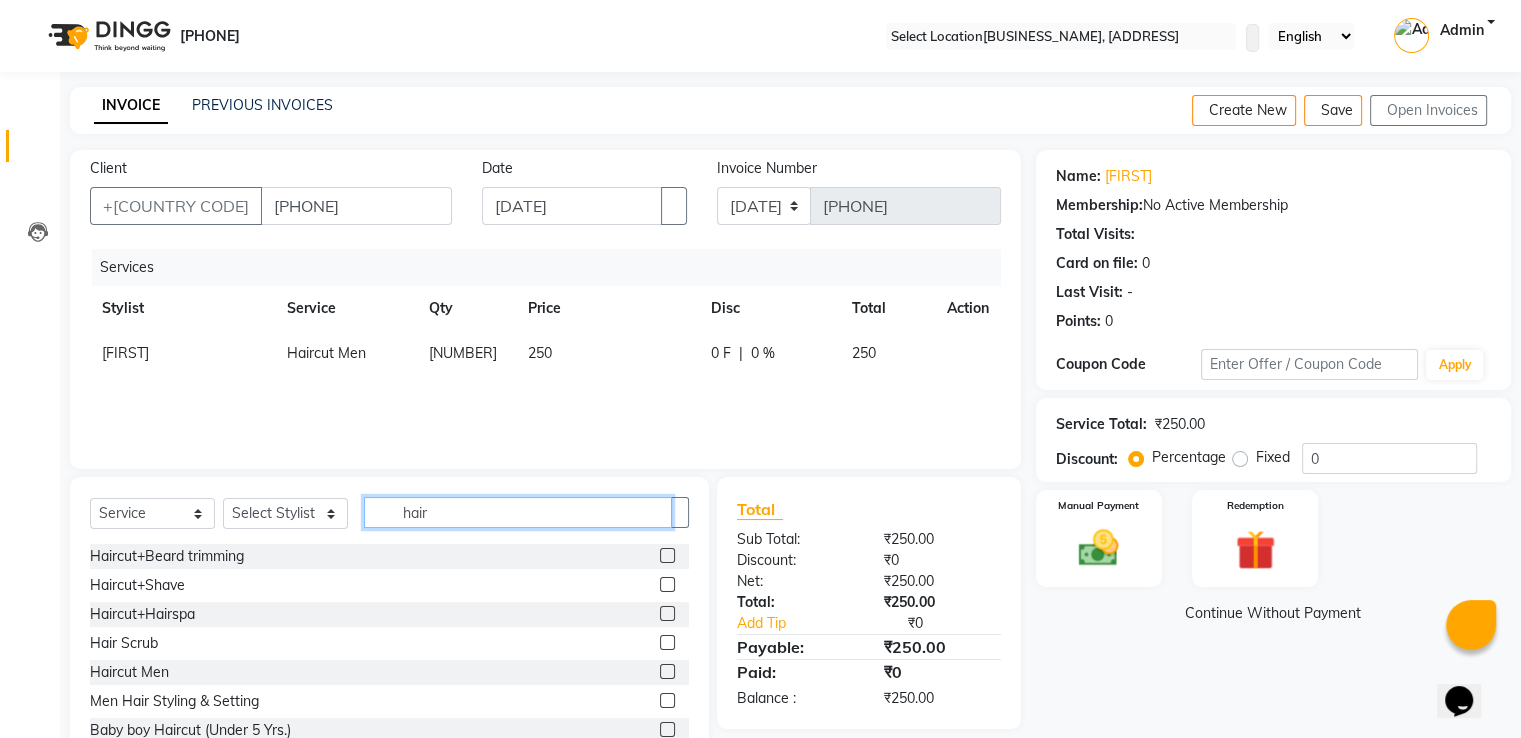 click on "hair" at bounding box center (518, 512) 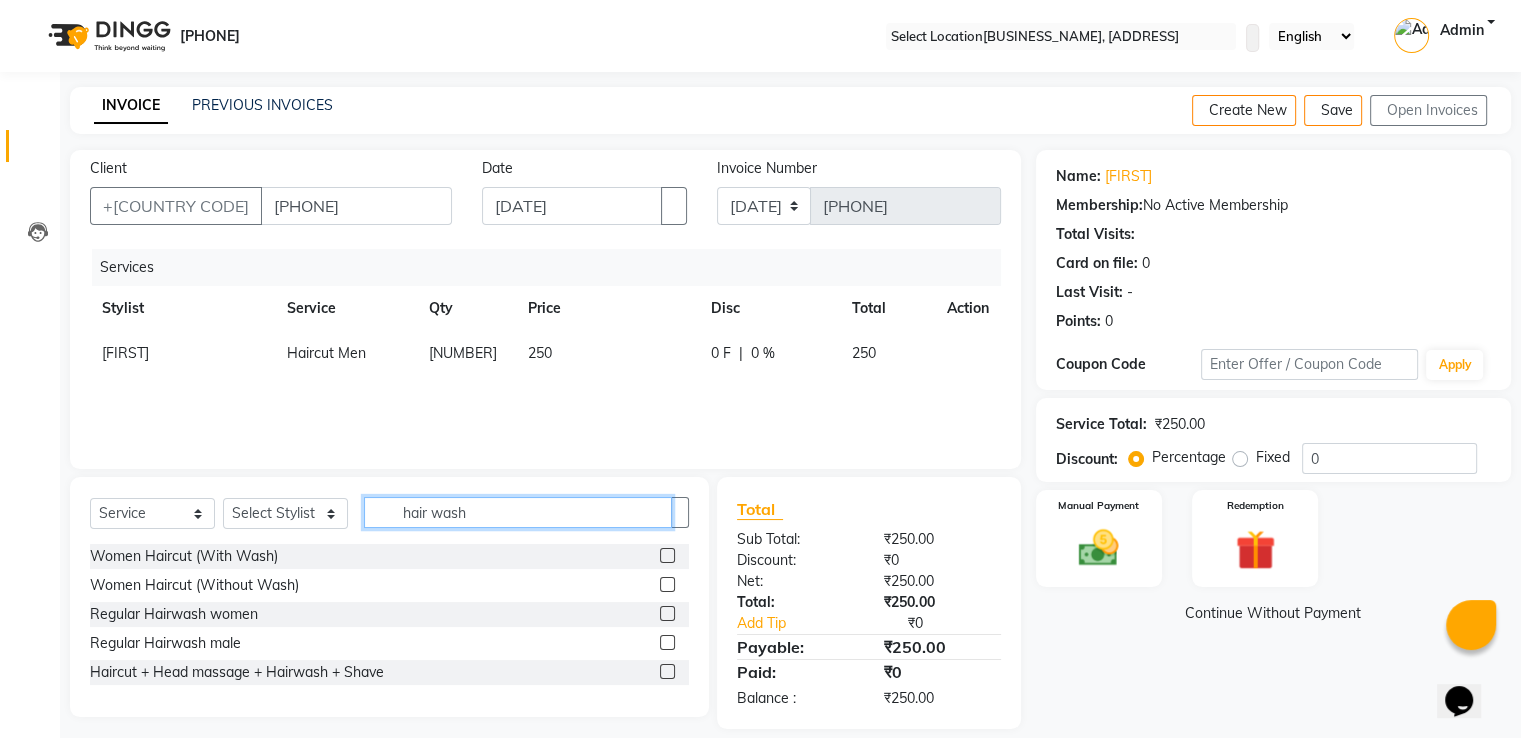 type on "hair wash" 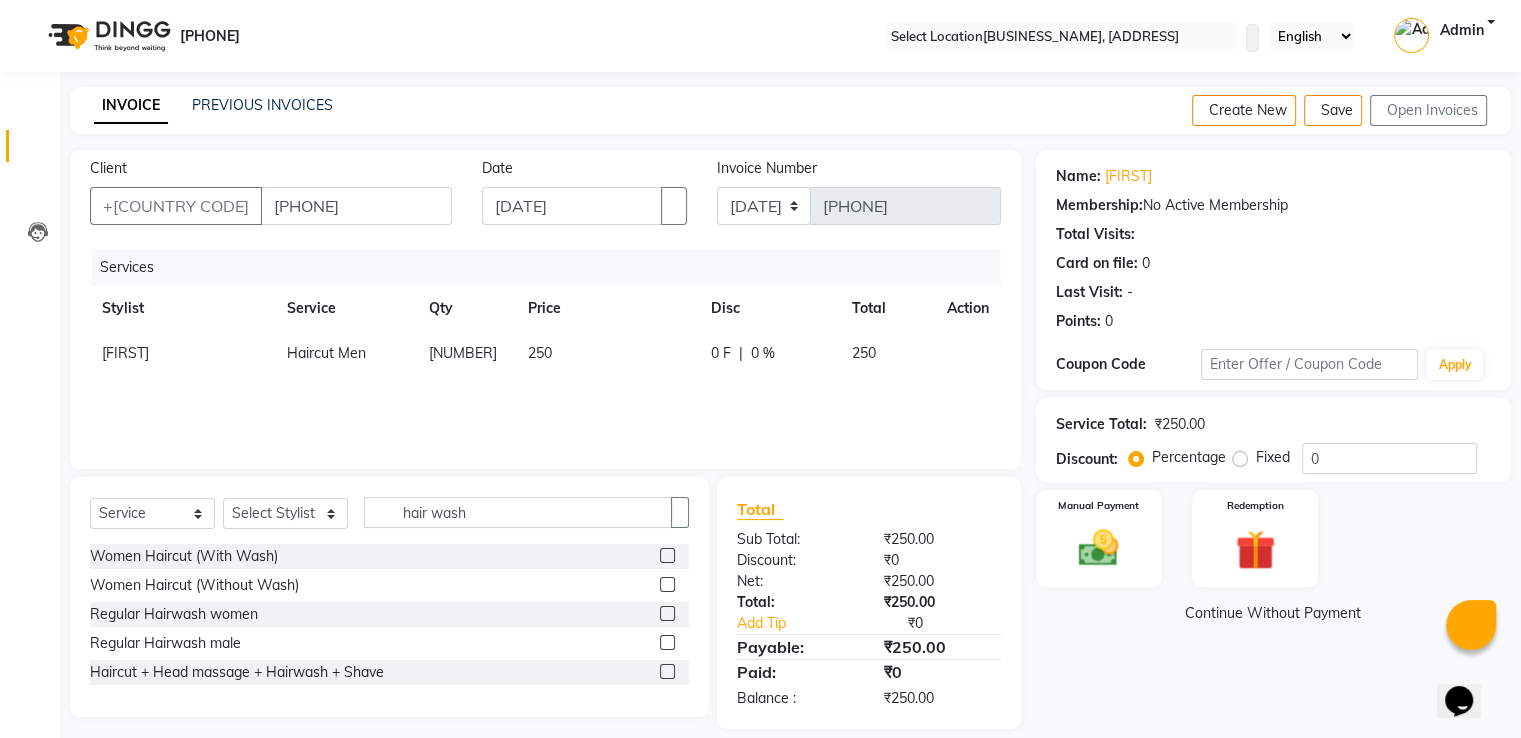 click at bounding box center [667, 642] 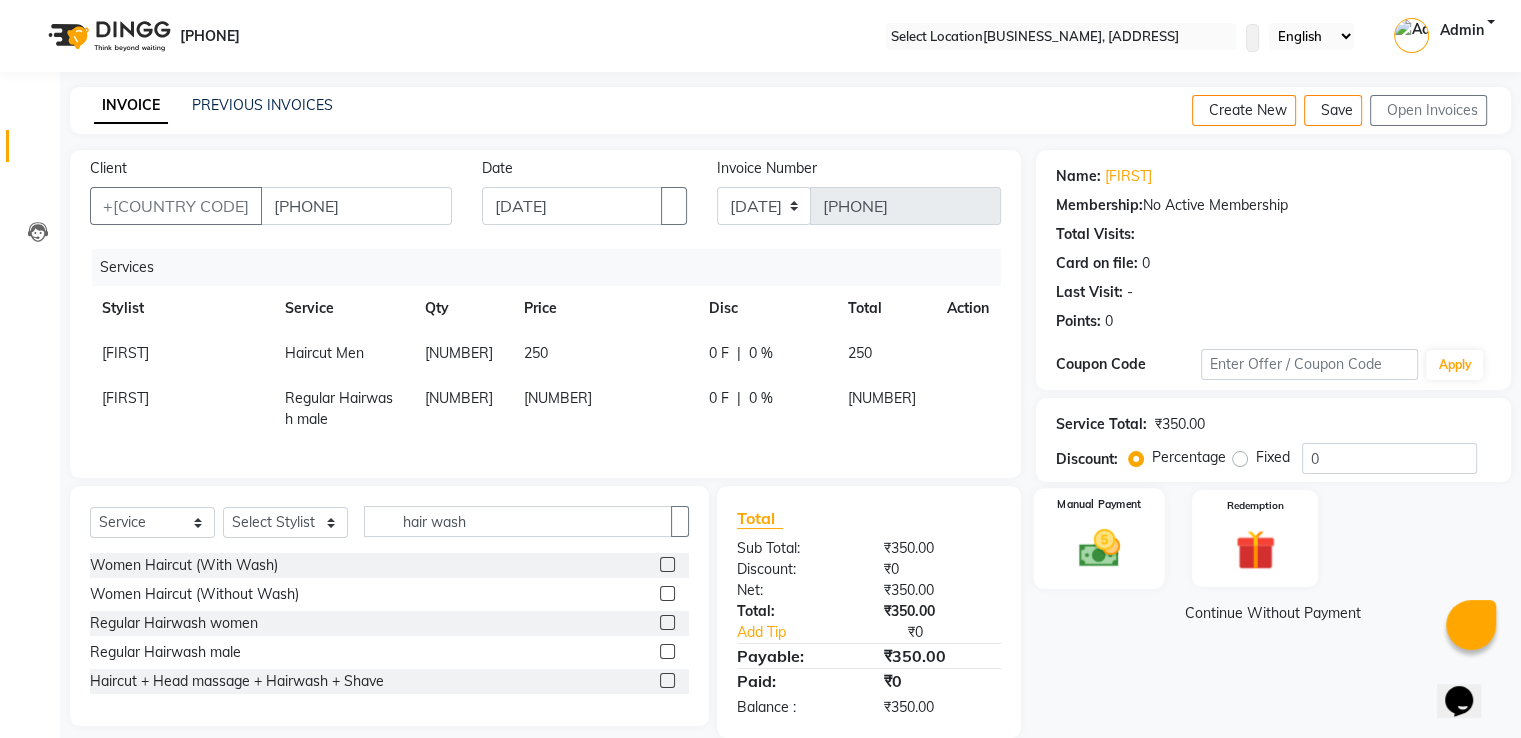 click at bounding box center [1098, 548] 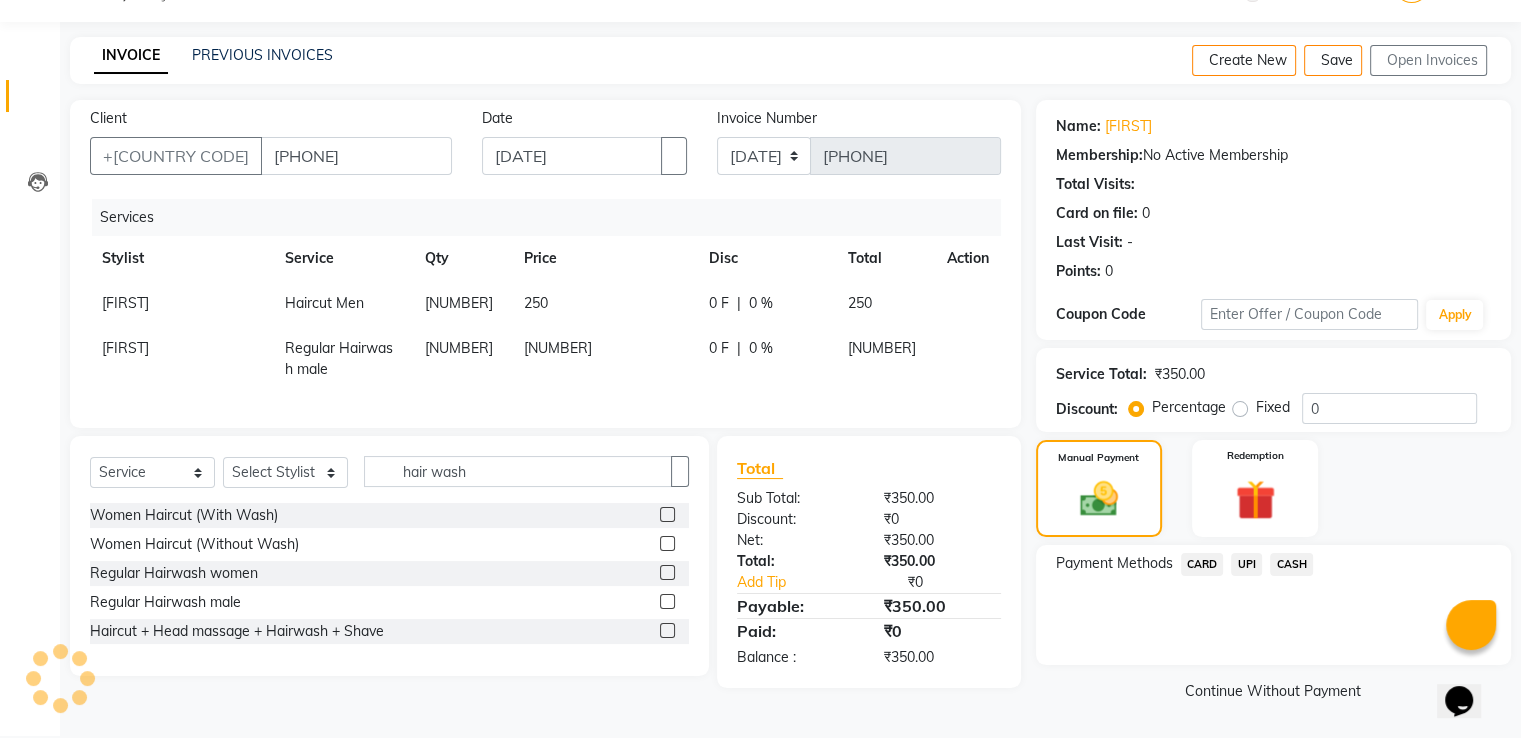 scroll, scrollTop: 49, scrollLeft: 0, axis: vertical 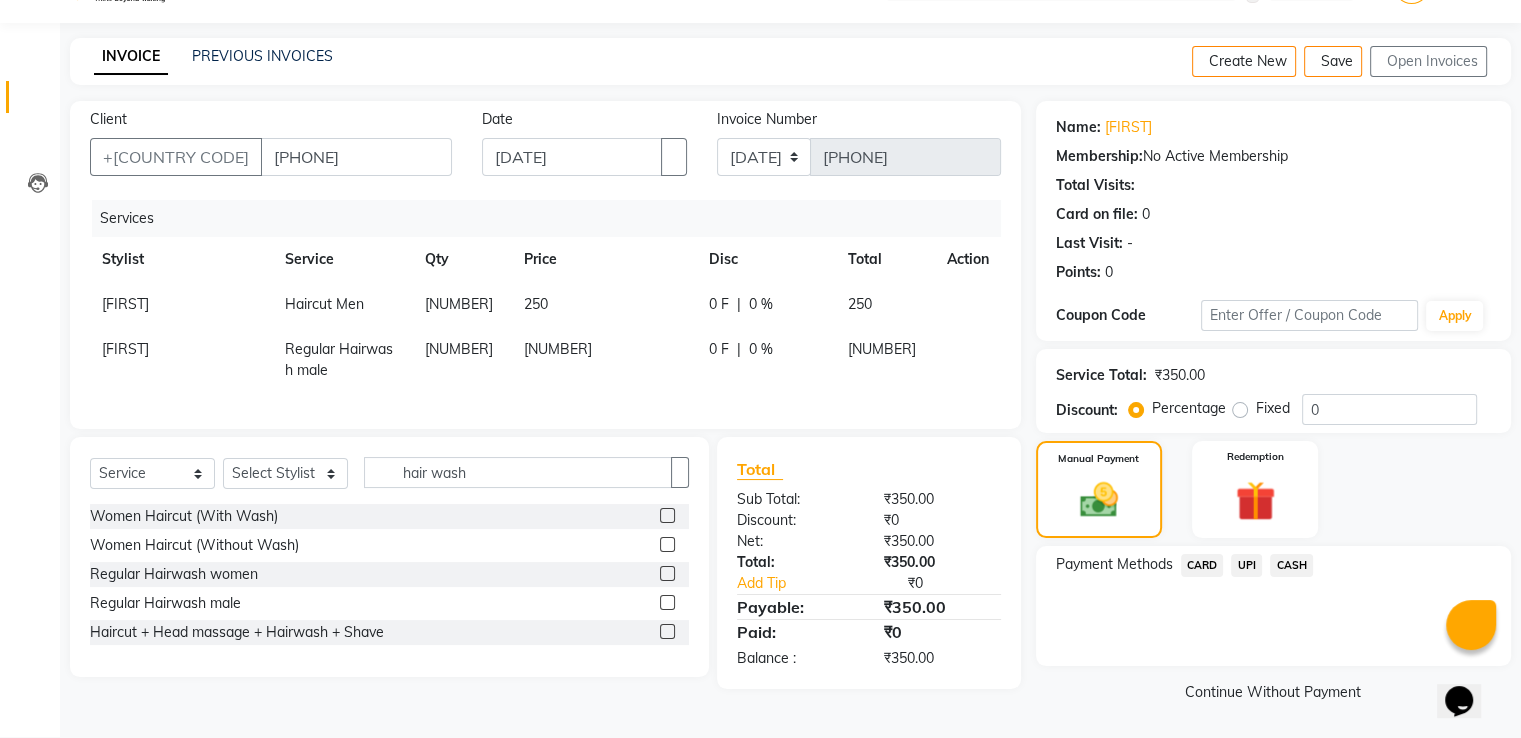 click on "CASH" at bounding box center (1202, 565) 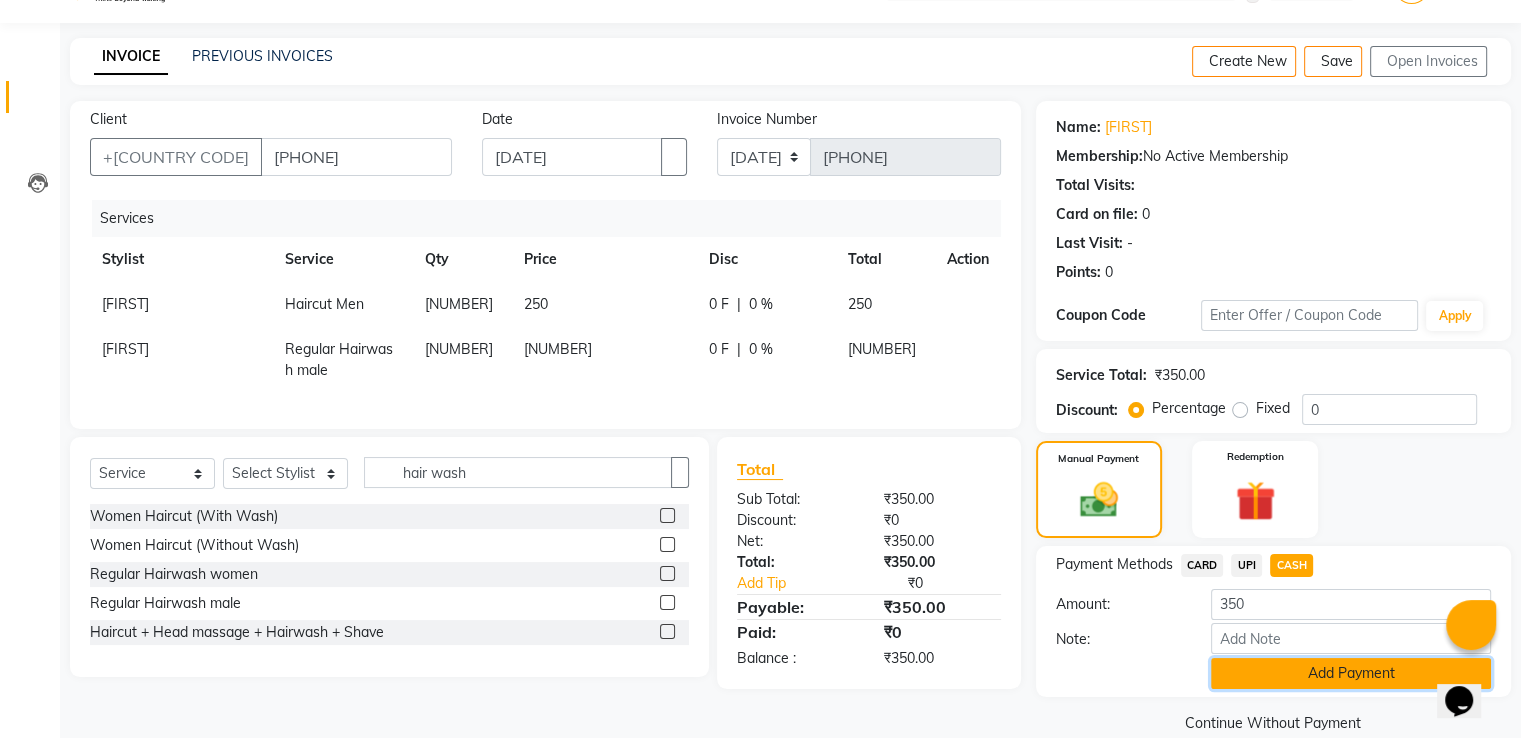 click on "Add Payment" at bounding box center (1351, 673) 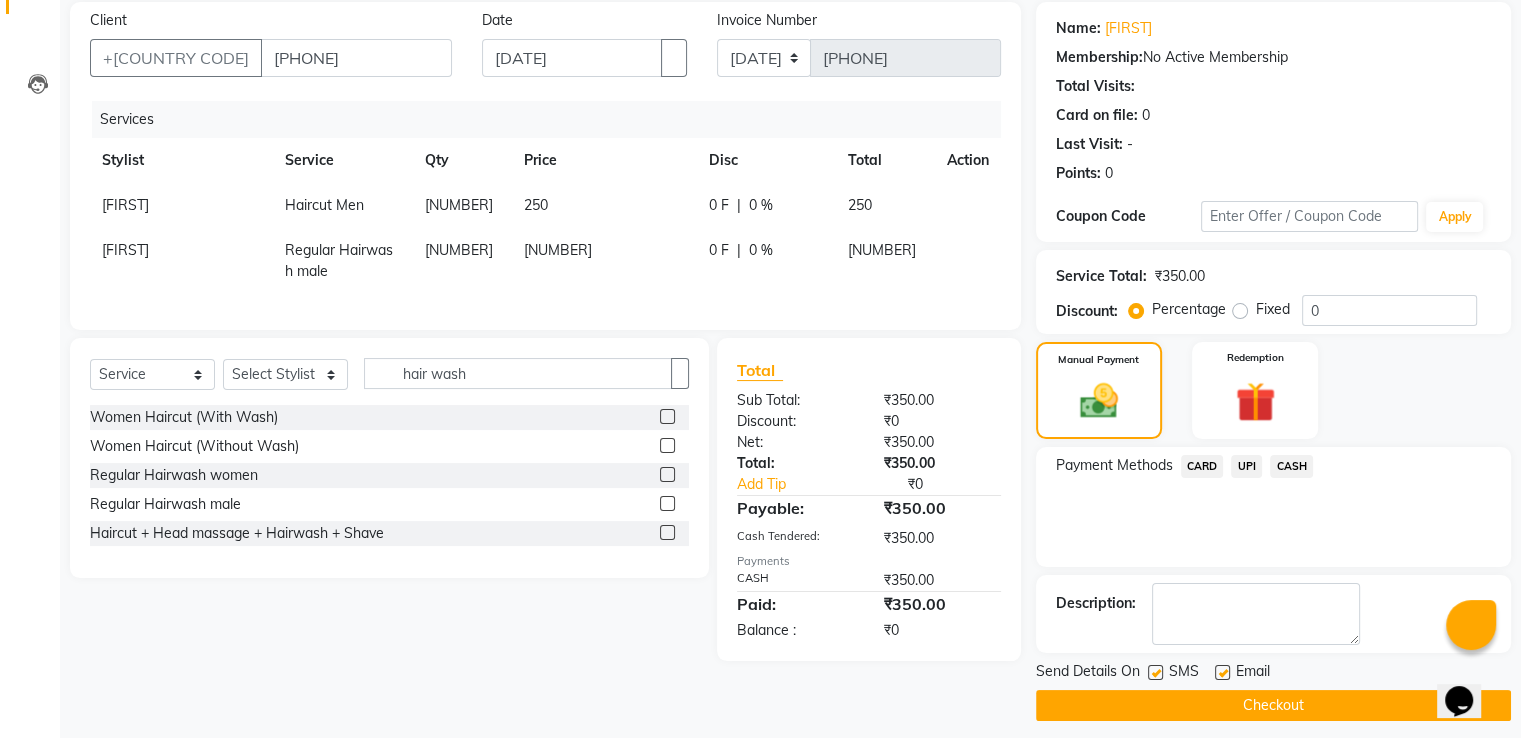 scroll, scrollTop: 163, scrollLeft: 0, axis: vertical 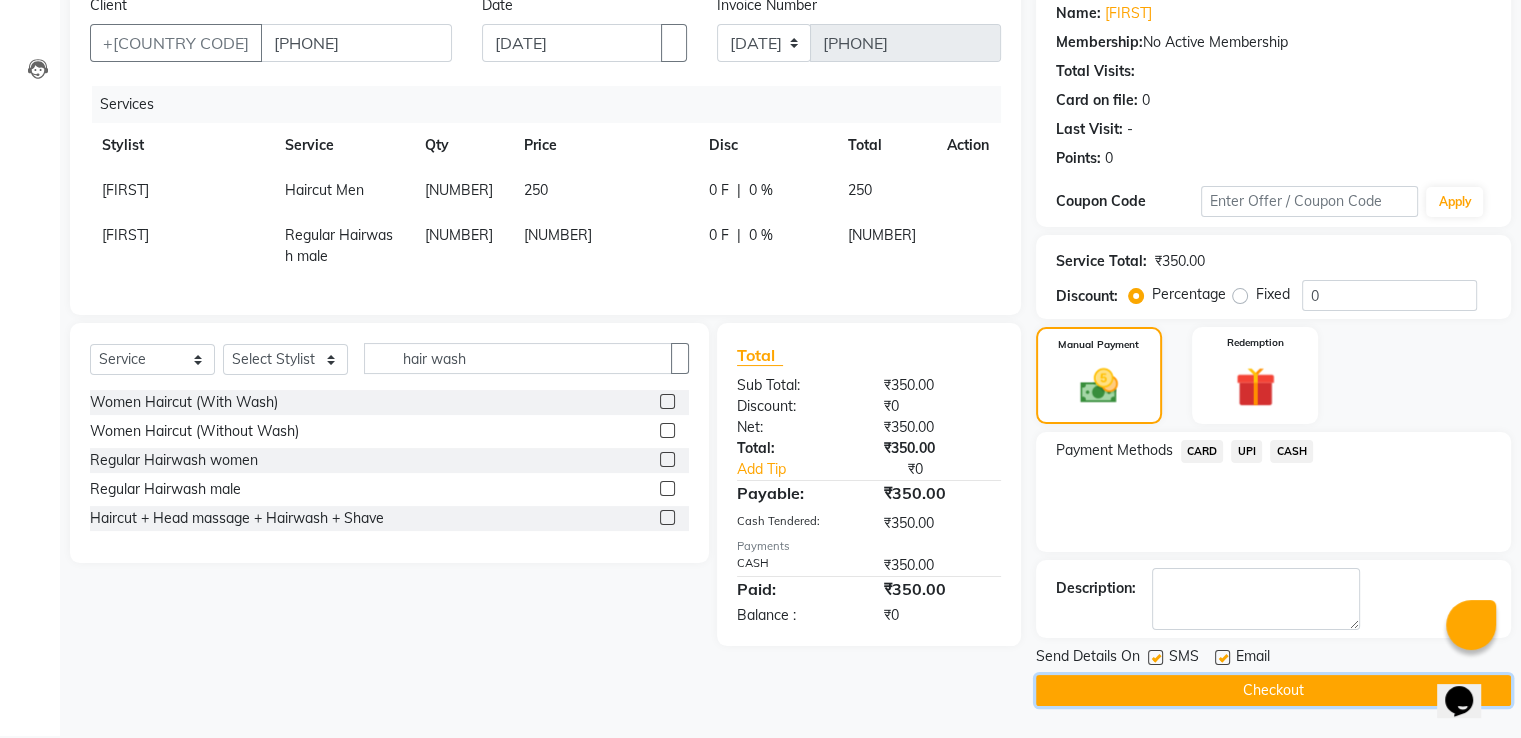 click on "Checkout" at bounding box center (1273, 690) 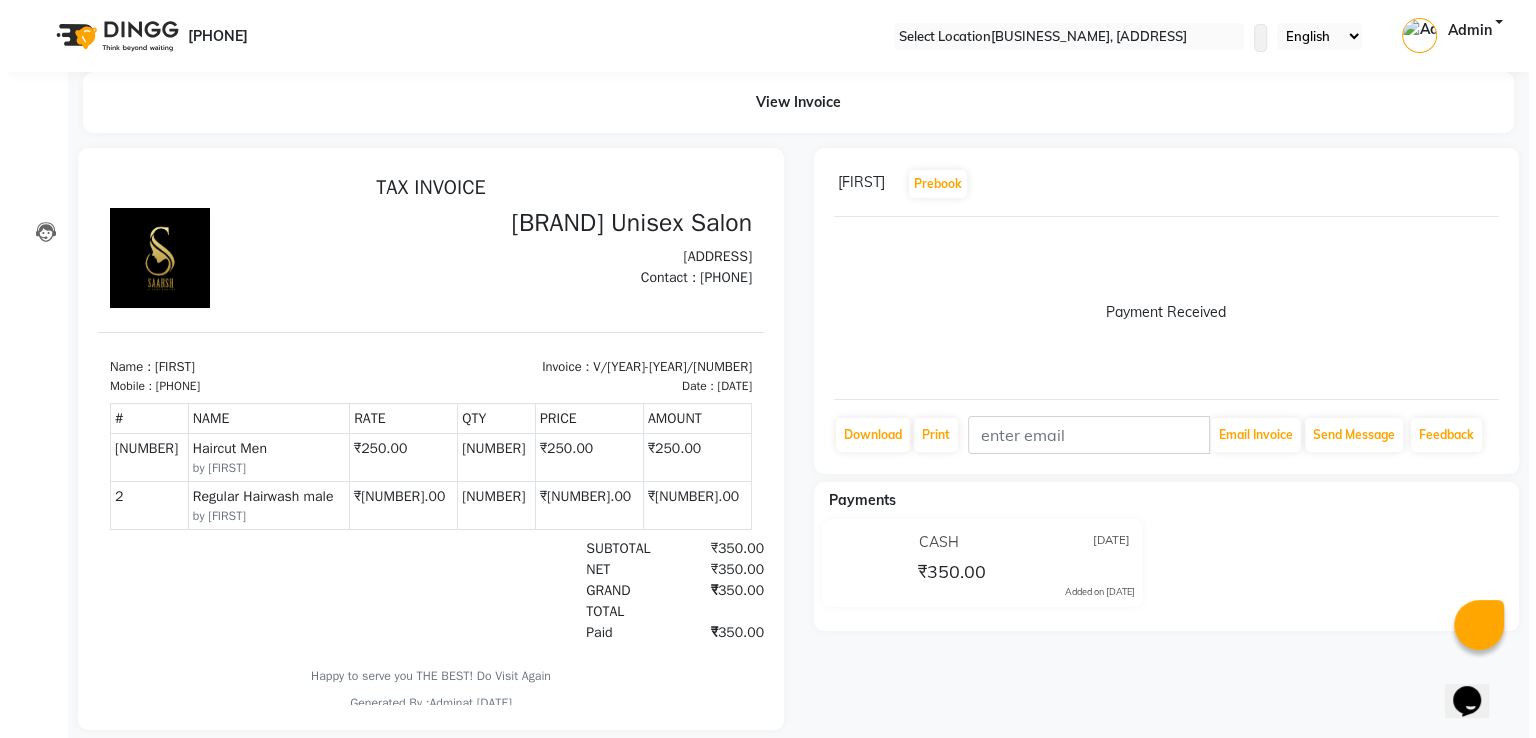 scroll, scrollTop: 0, scrollLeft: 0, axis: both 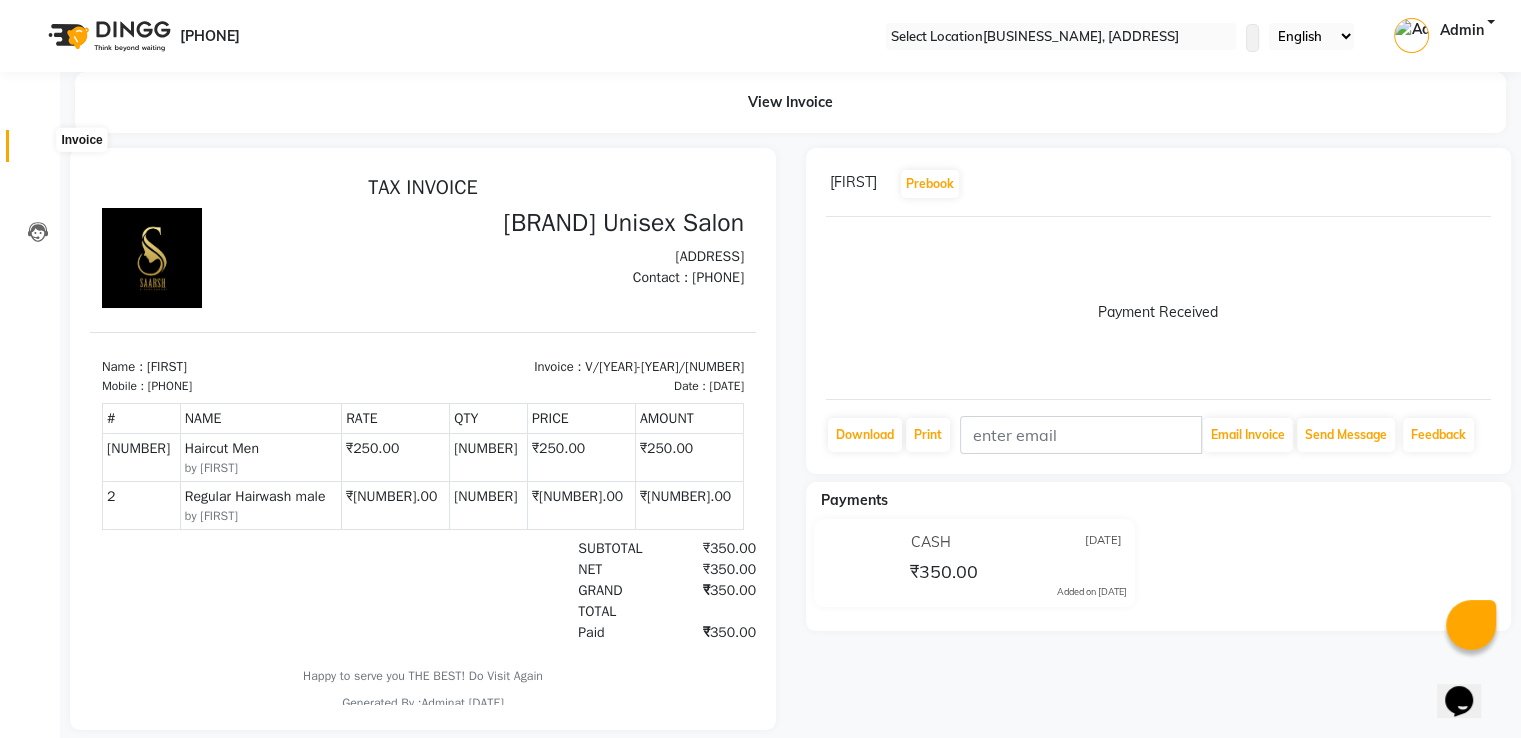 click at bounding box center (37, 151) 